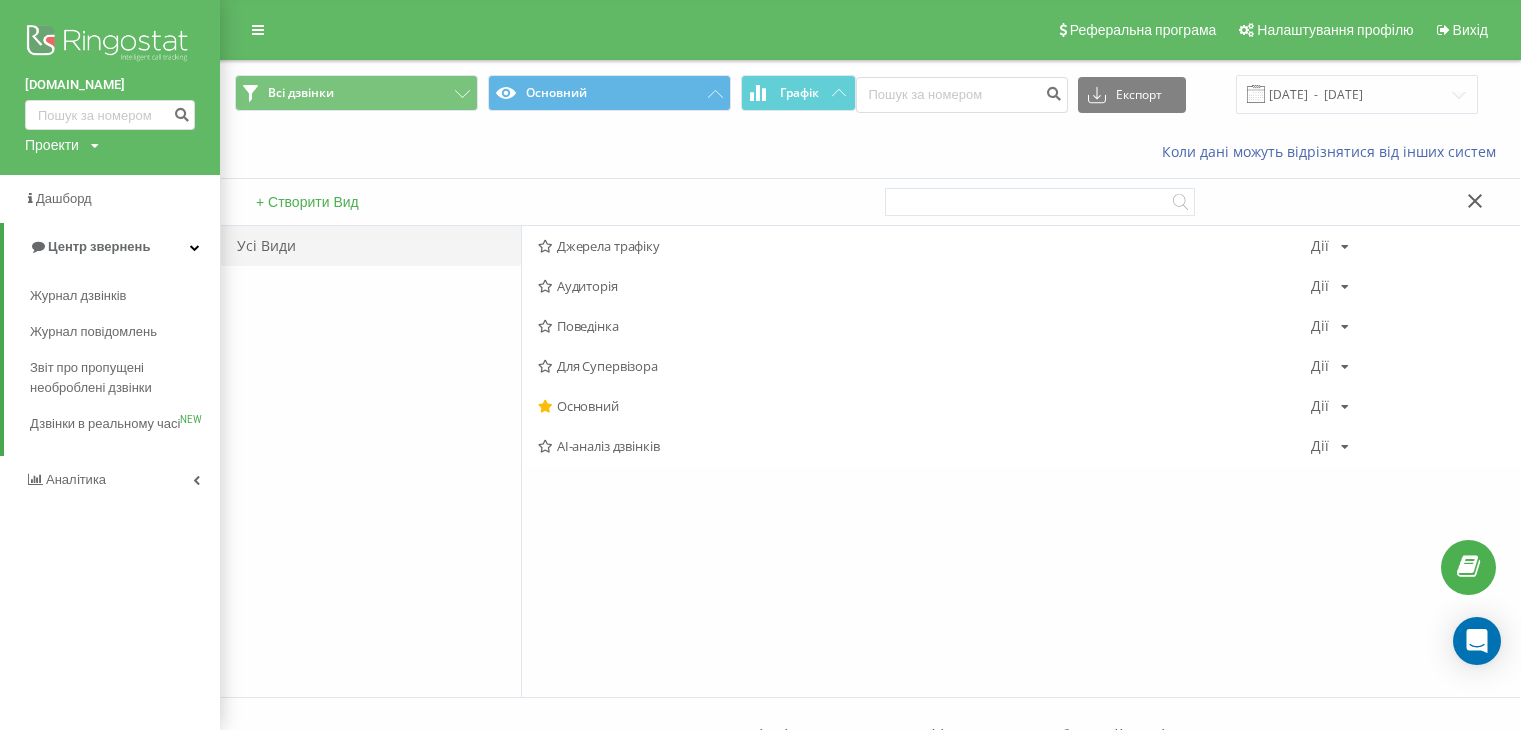 scroll, scrollTop: 600, scrollLeft: 0, axis: vertical 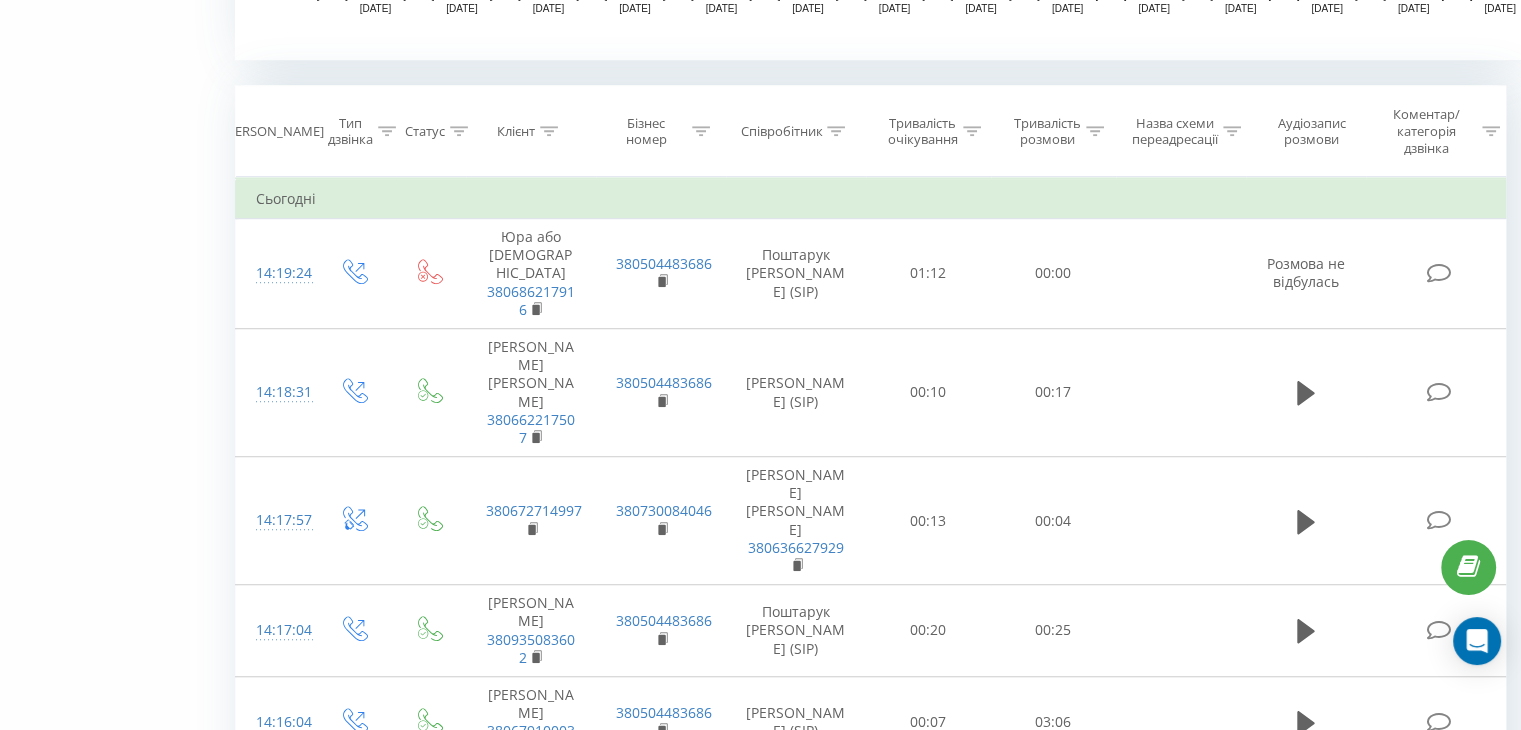 click on "Співробітник" at bounding box center (781, 131) 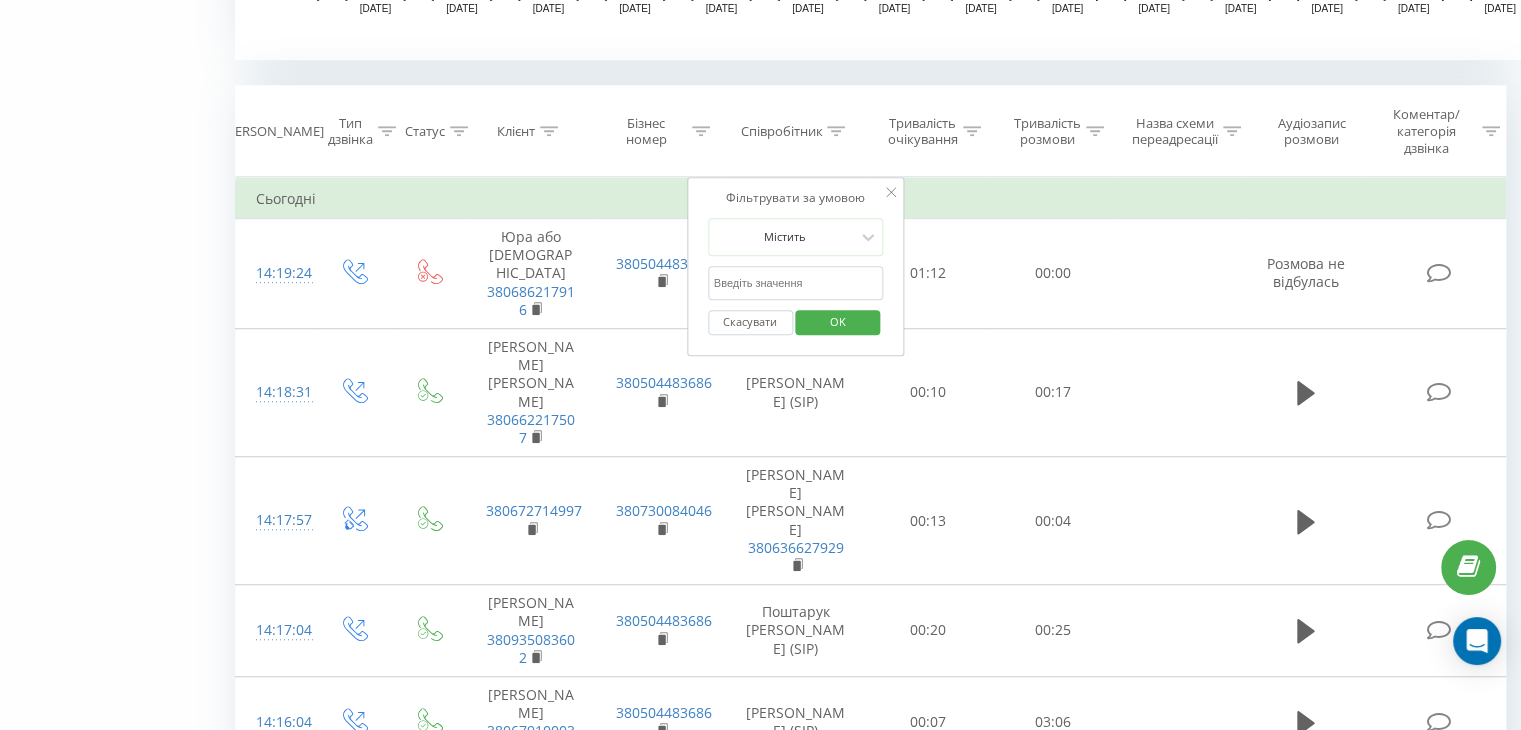 click 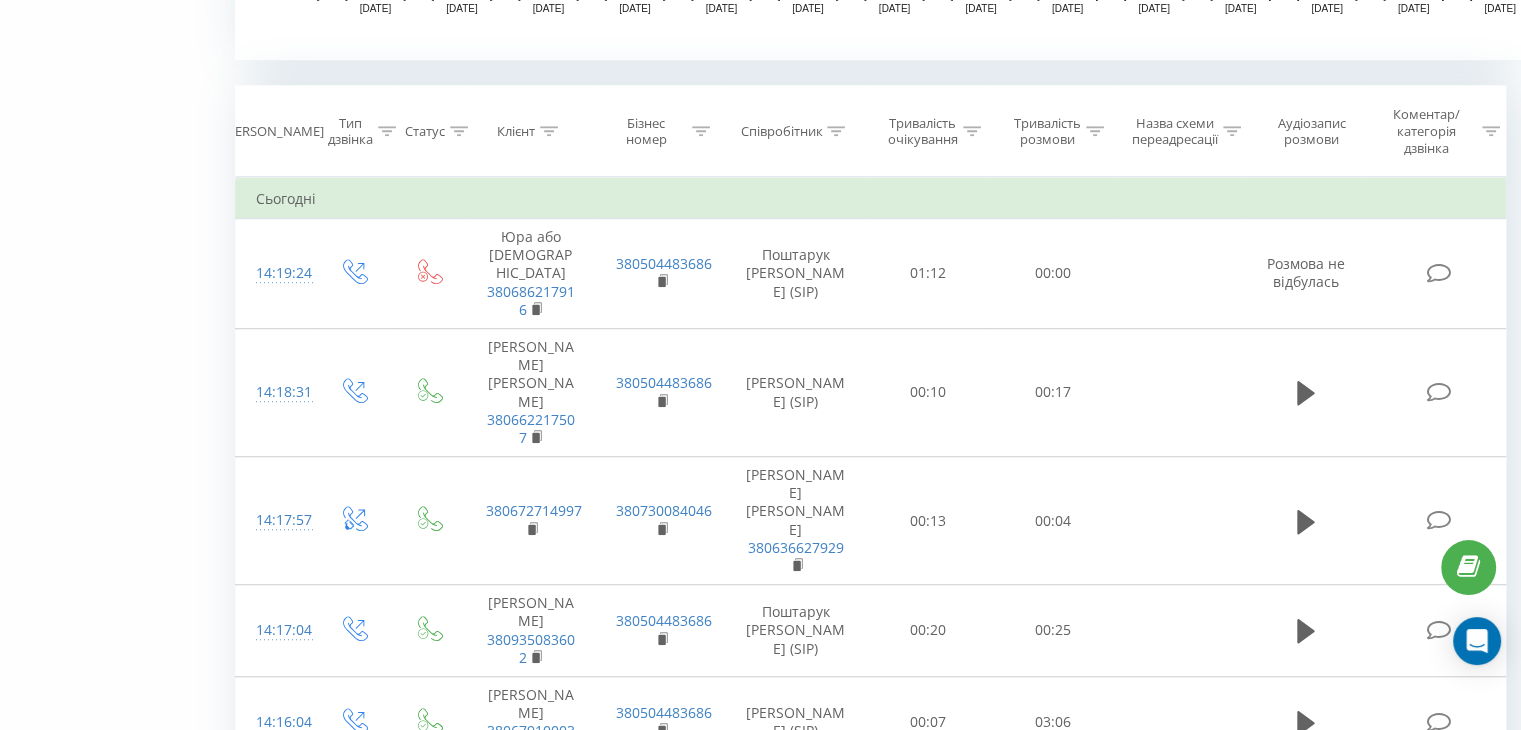 click on "Сьогодні" at bounding box center (876, 199) 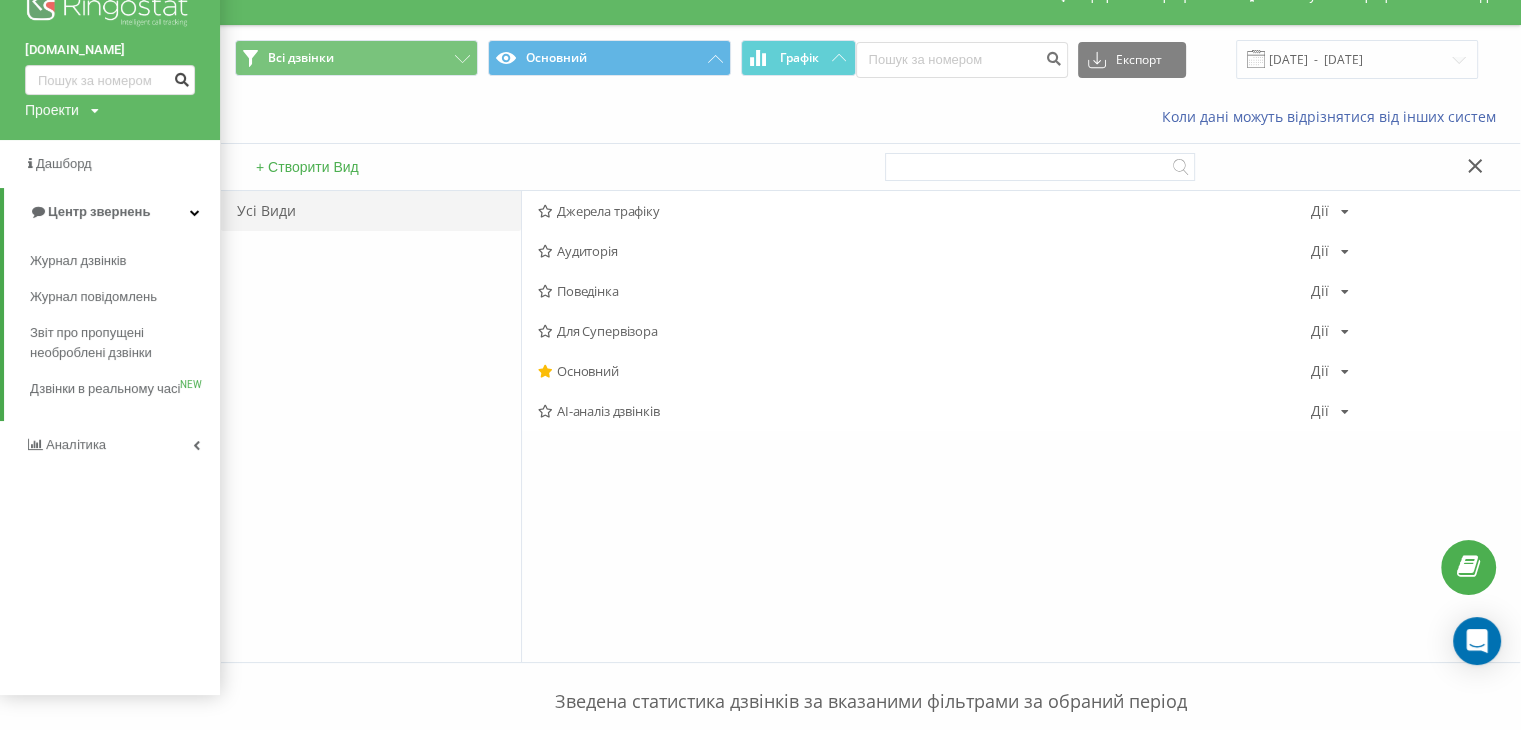 scroll, scrollTop: 0, scrollLeft: 0, axis: both 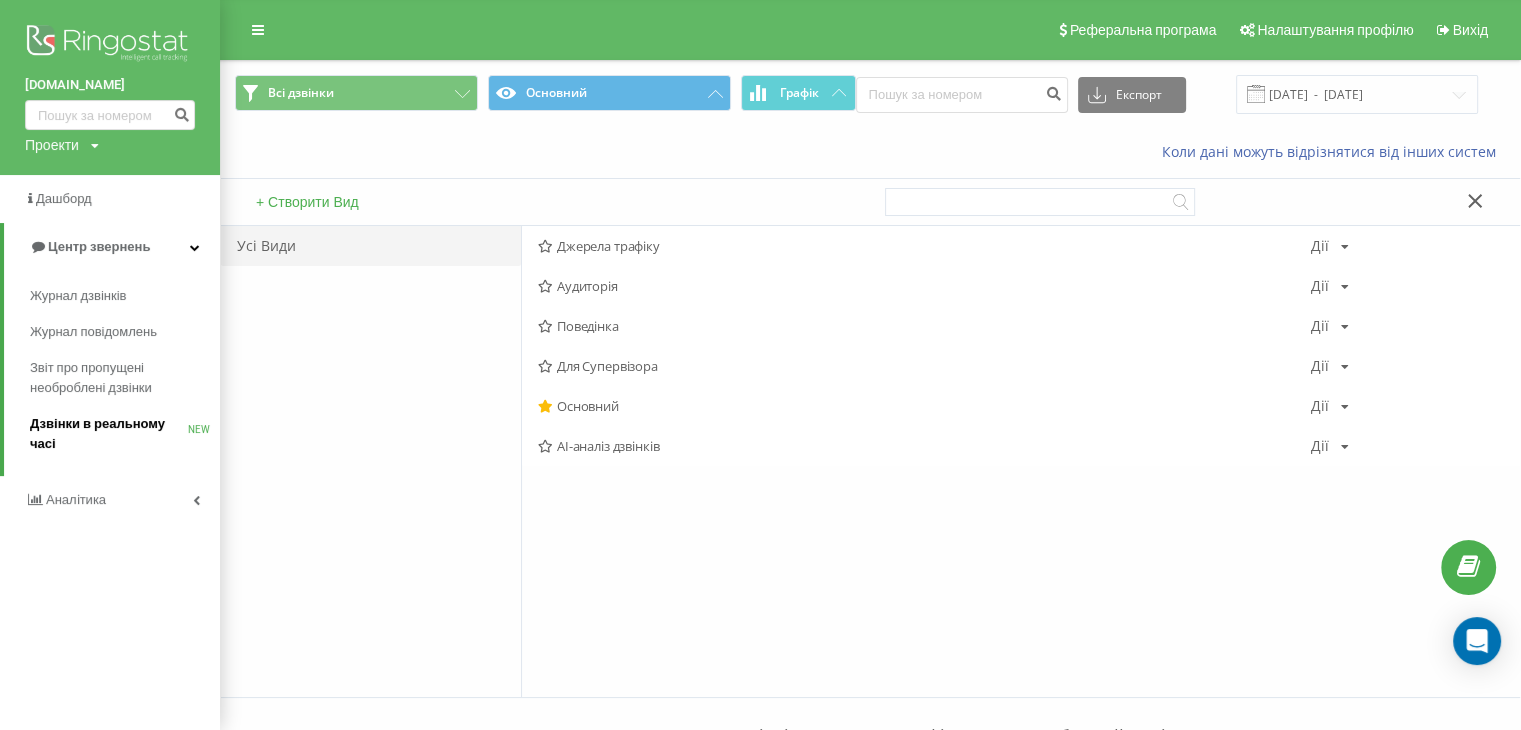 click on "Дзвінки в реальному часі" at bounding box center [109, 434] 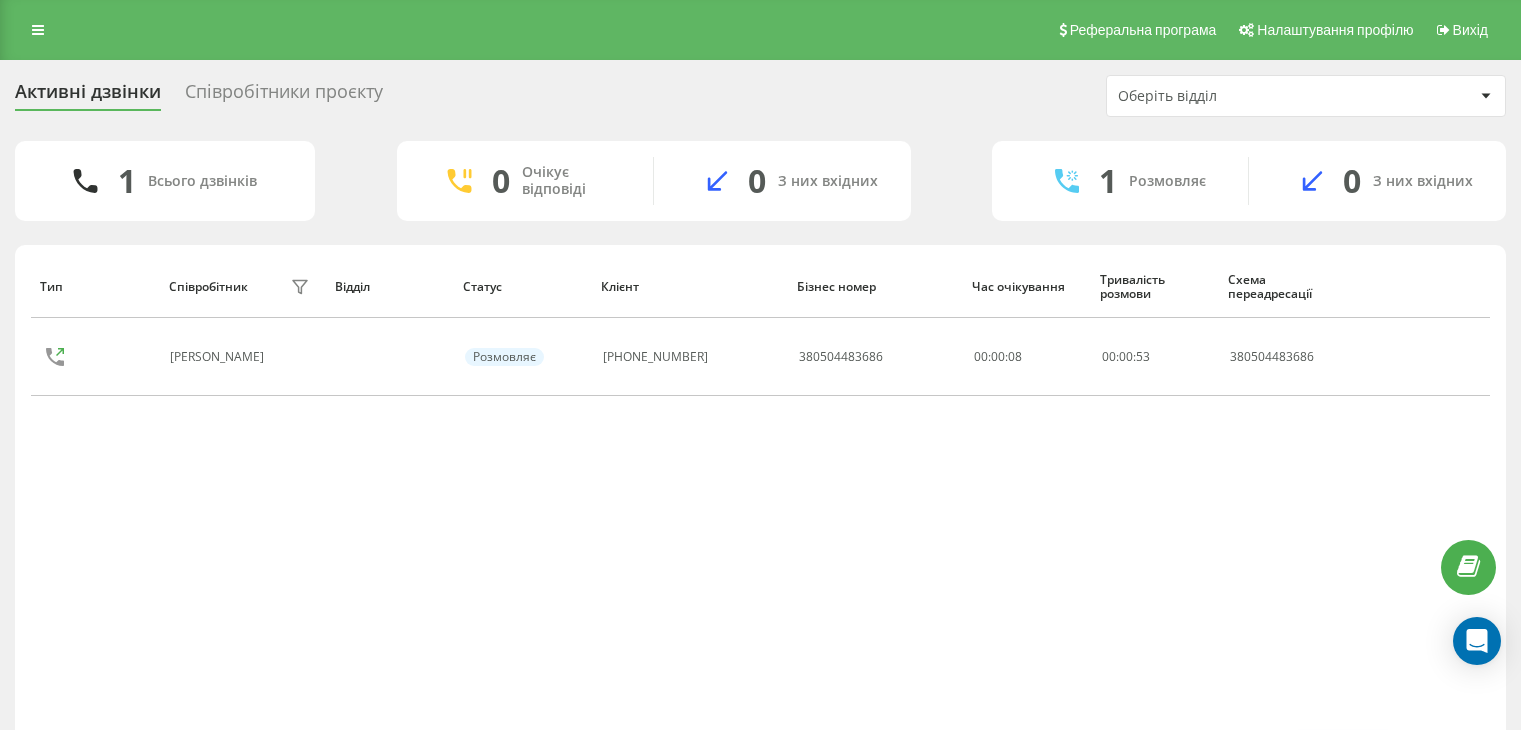 scroll, scrollTop: 0, scrollLeft: 0, axis: both 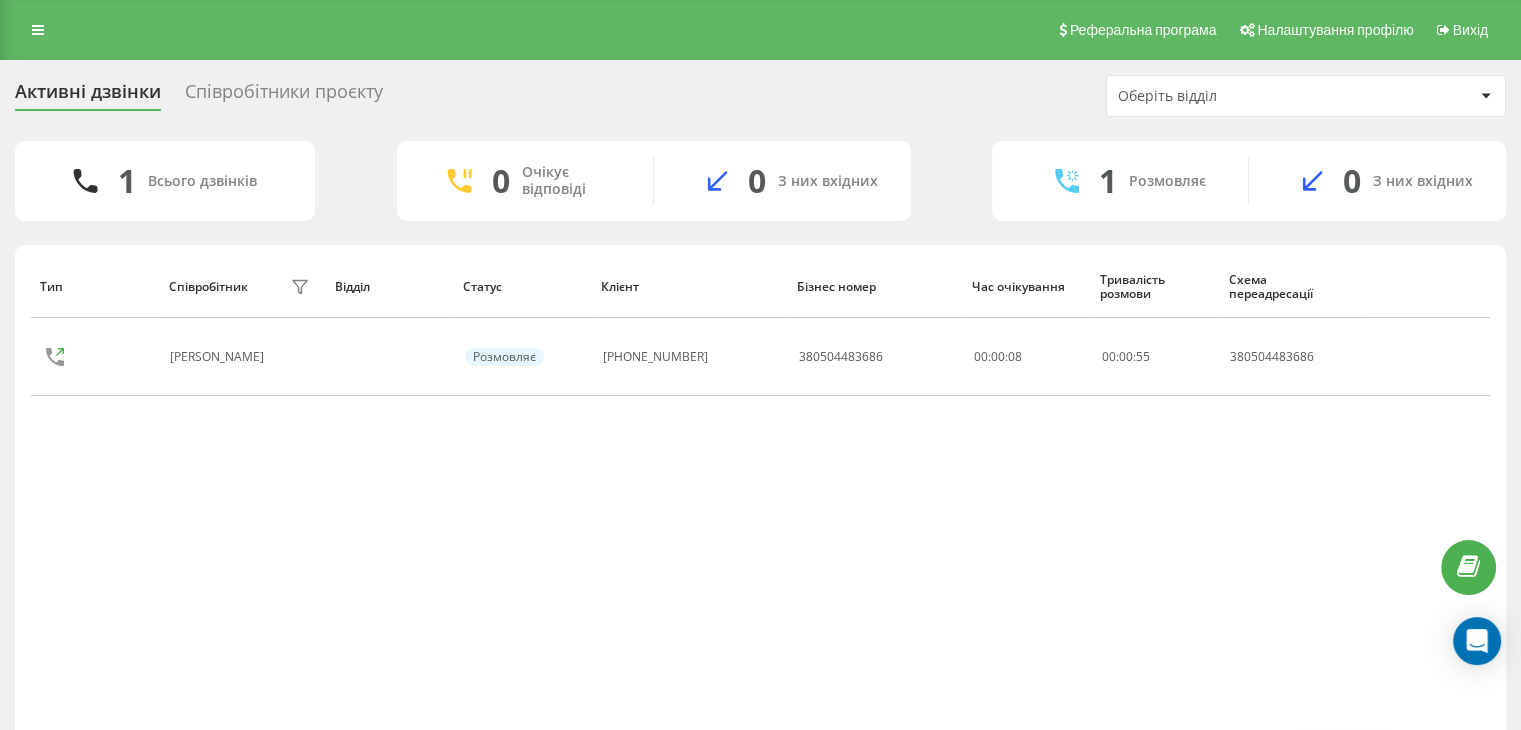 click on "Співробітник" at bounding box center (208, 287) 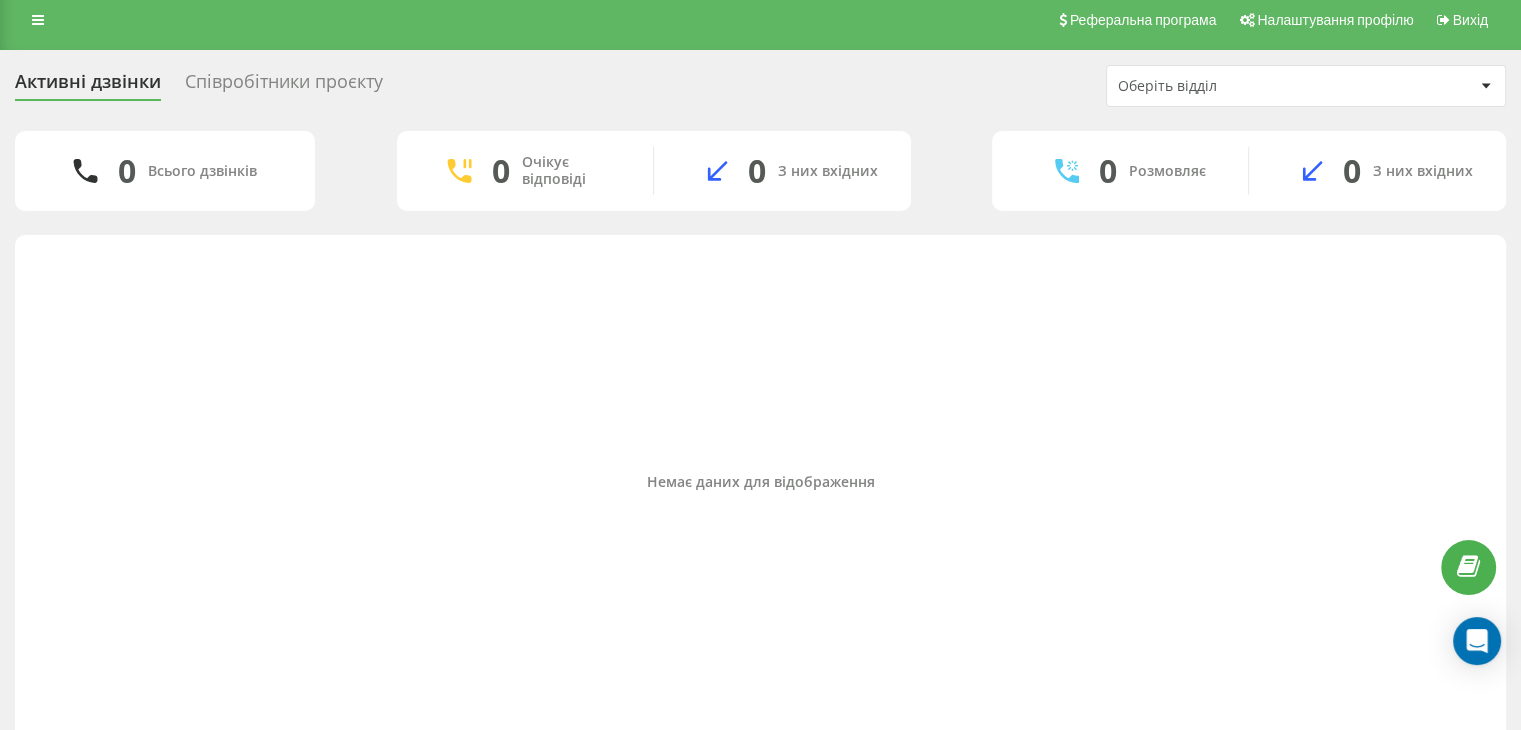 scroll, scrollTop: 0, scrollLeft: 0, axis: both 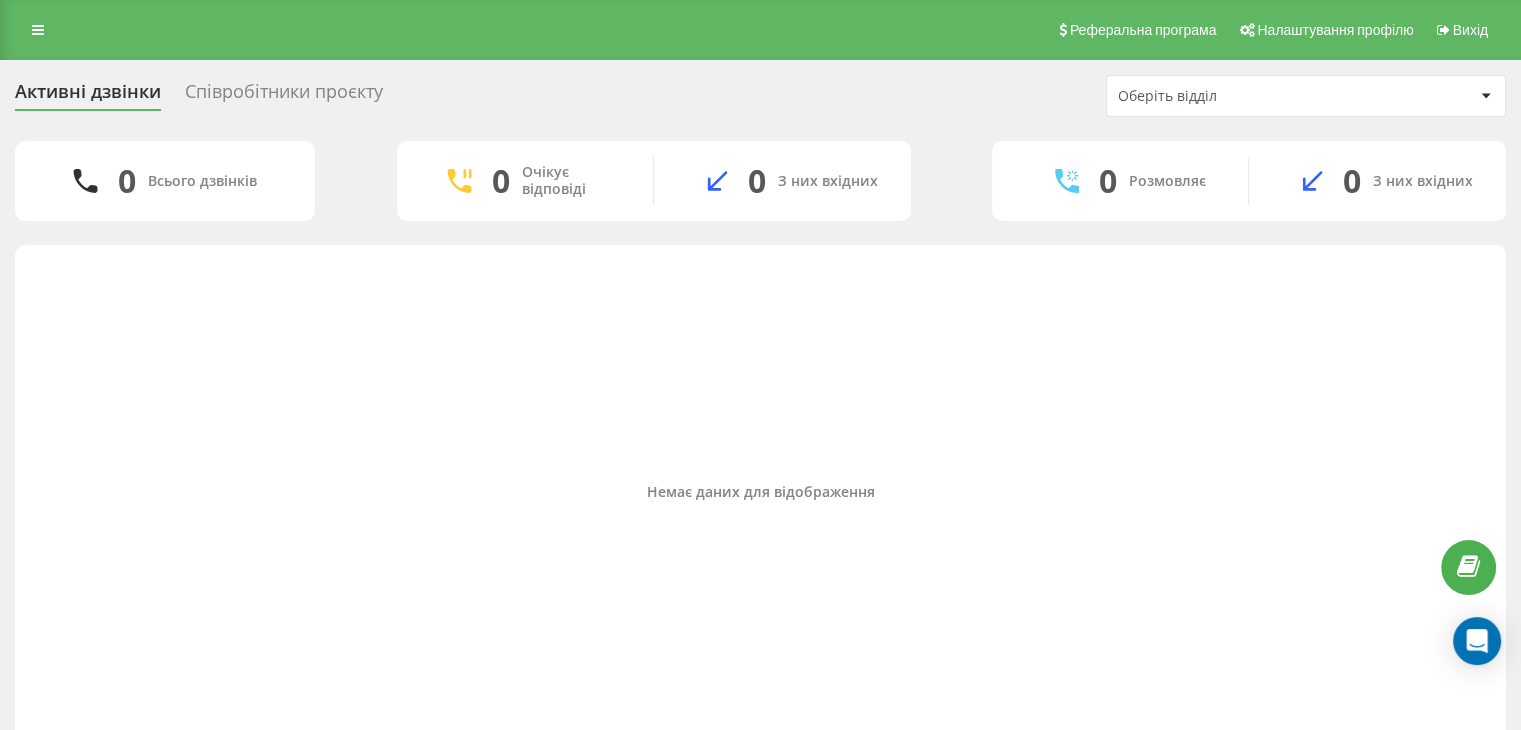 click on "Співробітники проєкту" at bounding box center [284, 96] 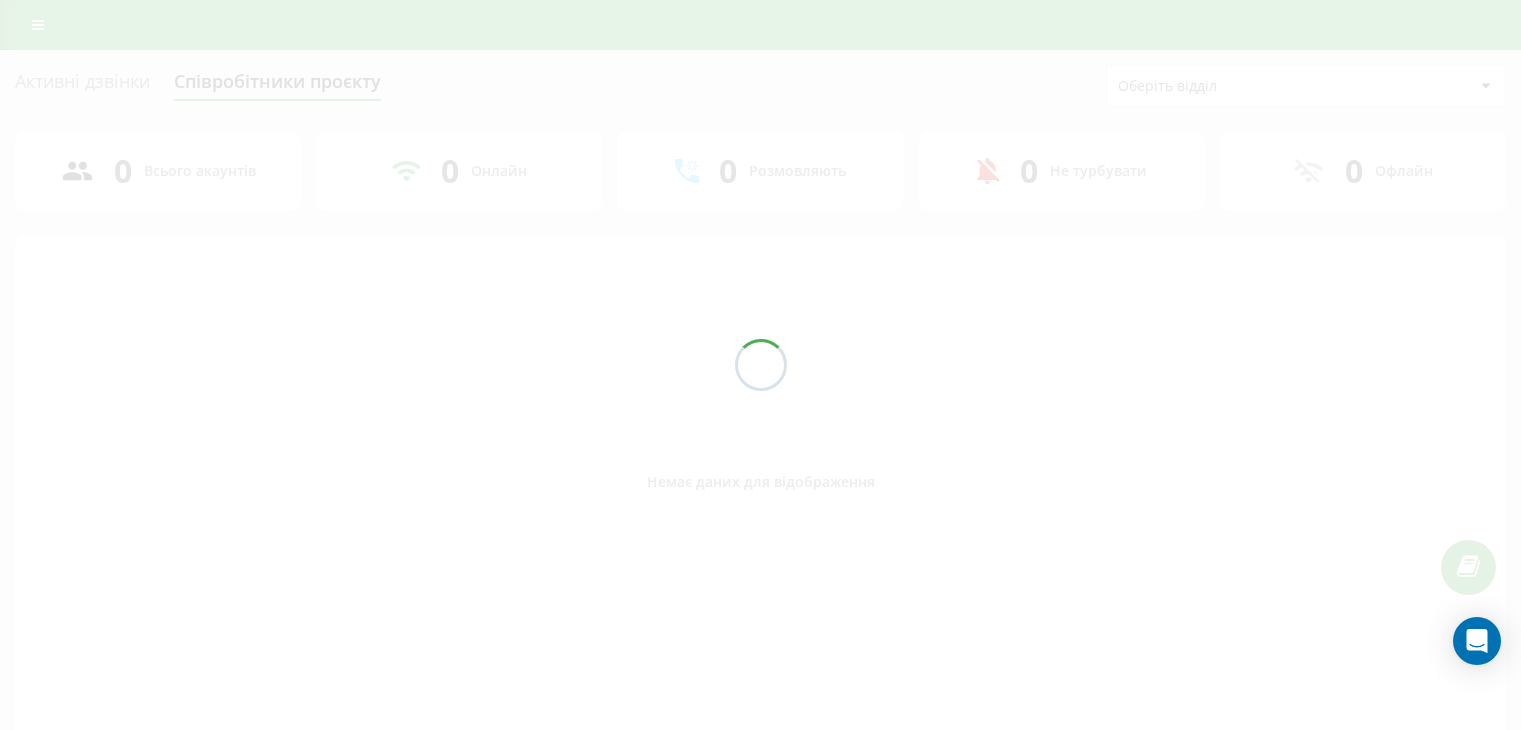 scroll, scrollTop: 0, scrollLeft: 0, axis: both 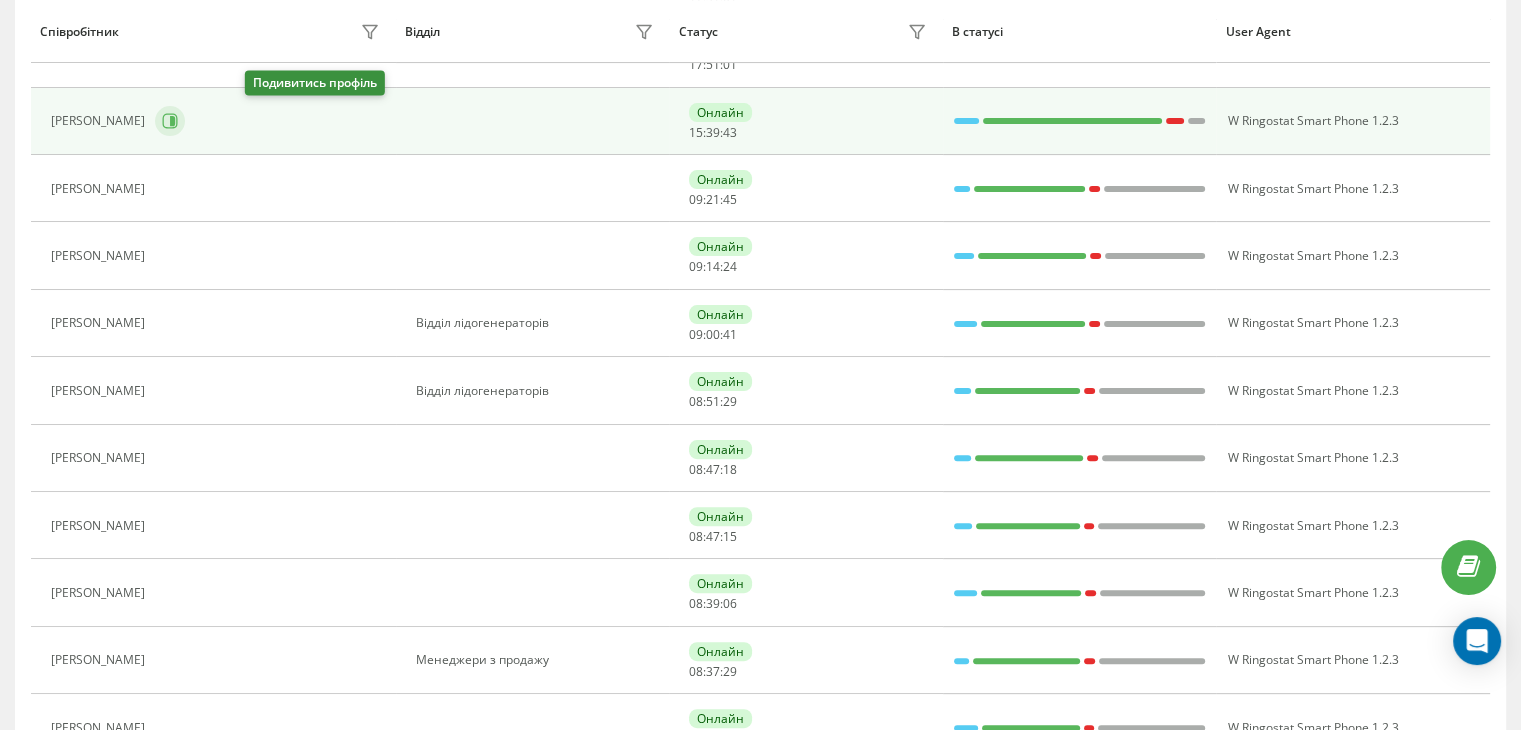 click at bounding box center (170, 121) 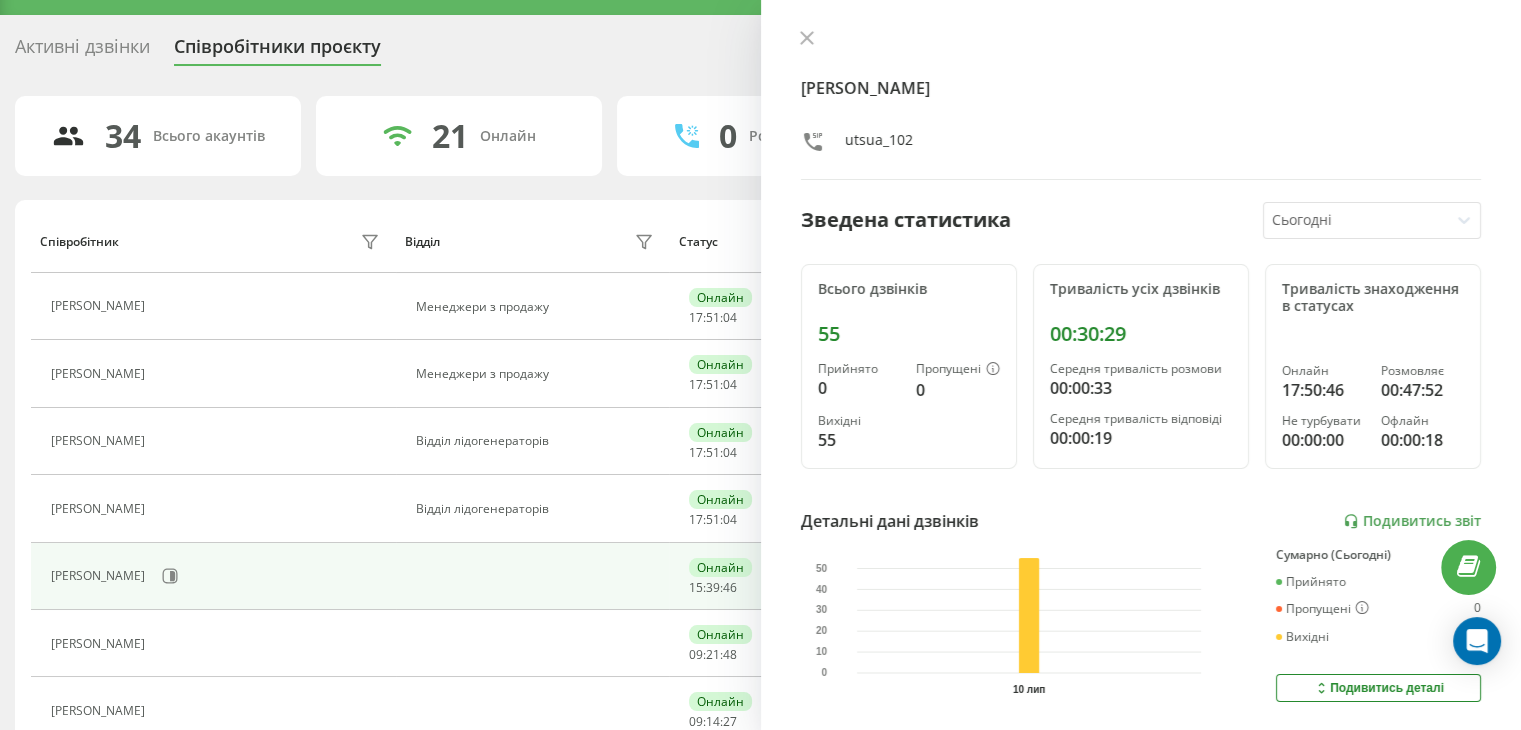 scroll, scrollTop: 0, scrollLeft: 0, axis: both 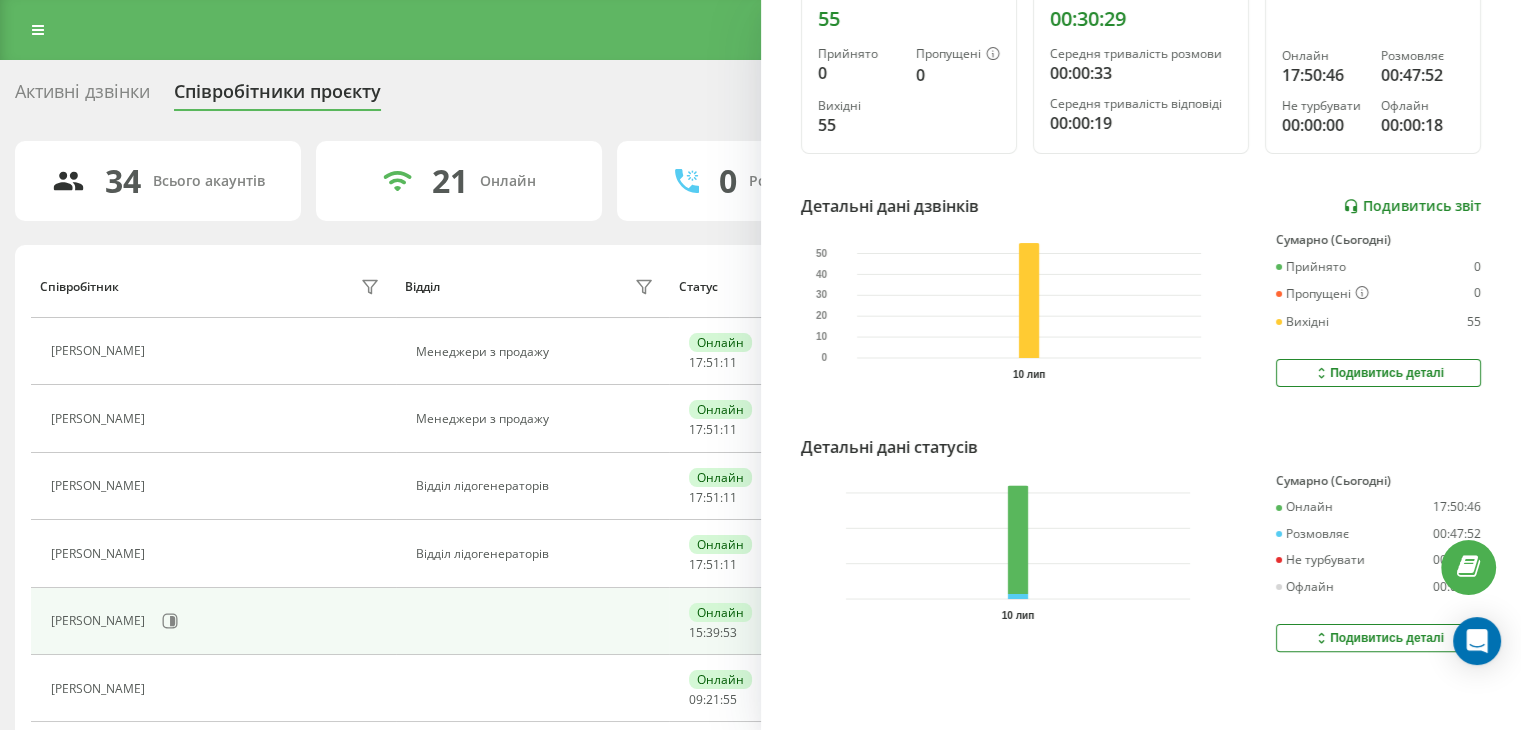 click on "Подивитись звіт" at bounding box center (1412, 206) 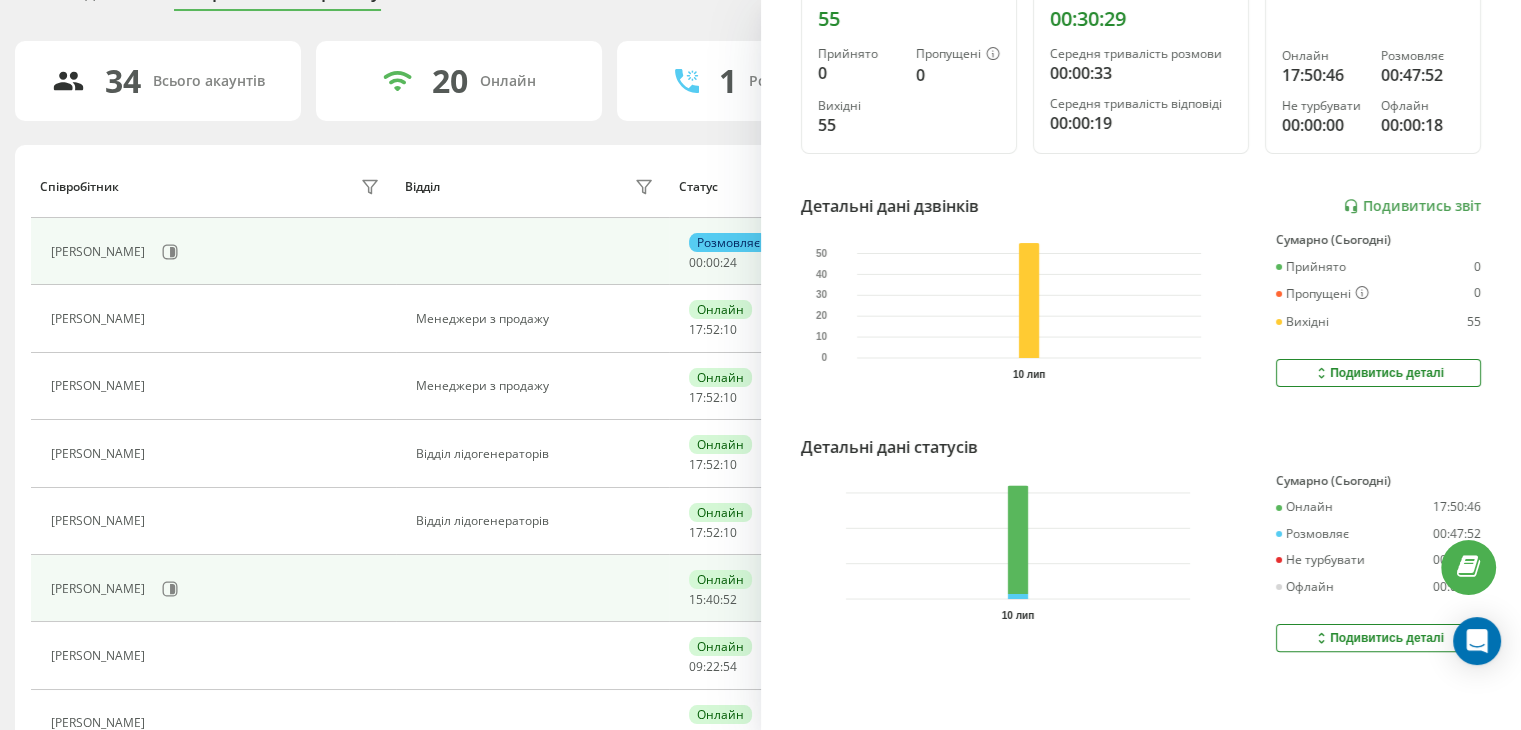 scroll, scrollTop: 200, scrollLeft: 0, axis: vertical 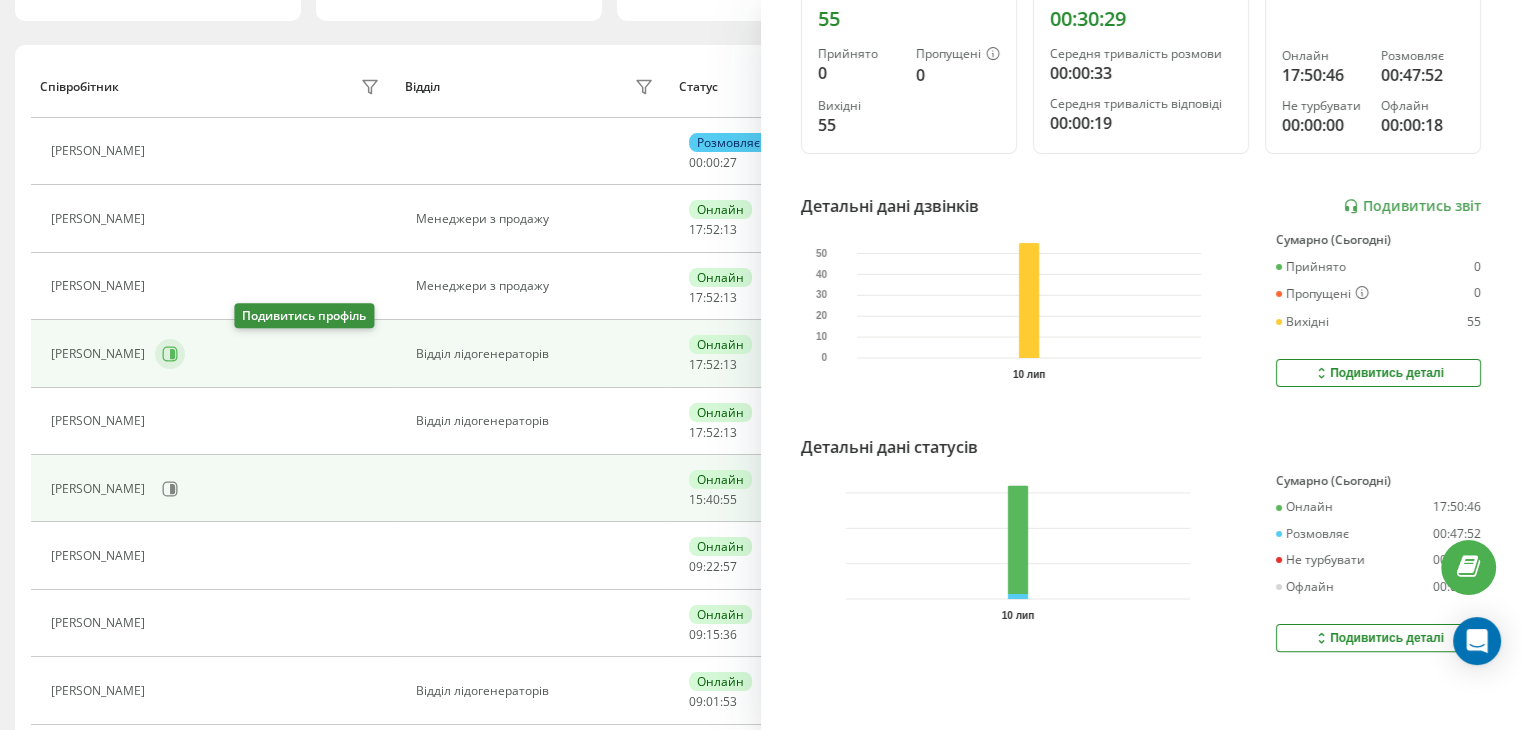 click at bounding box center (170, 354) 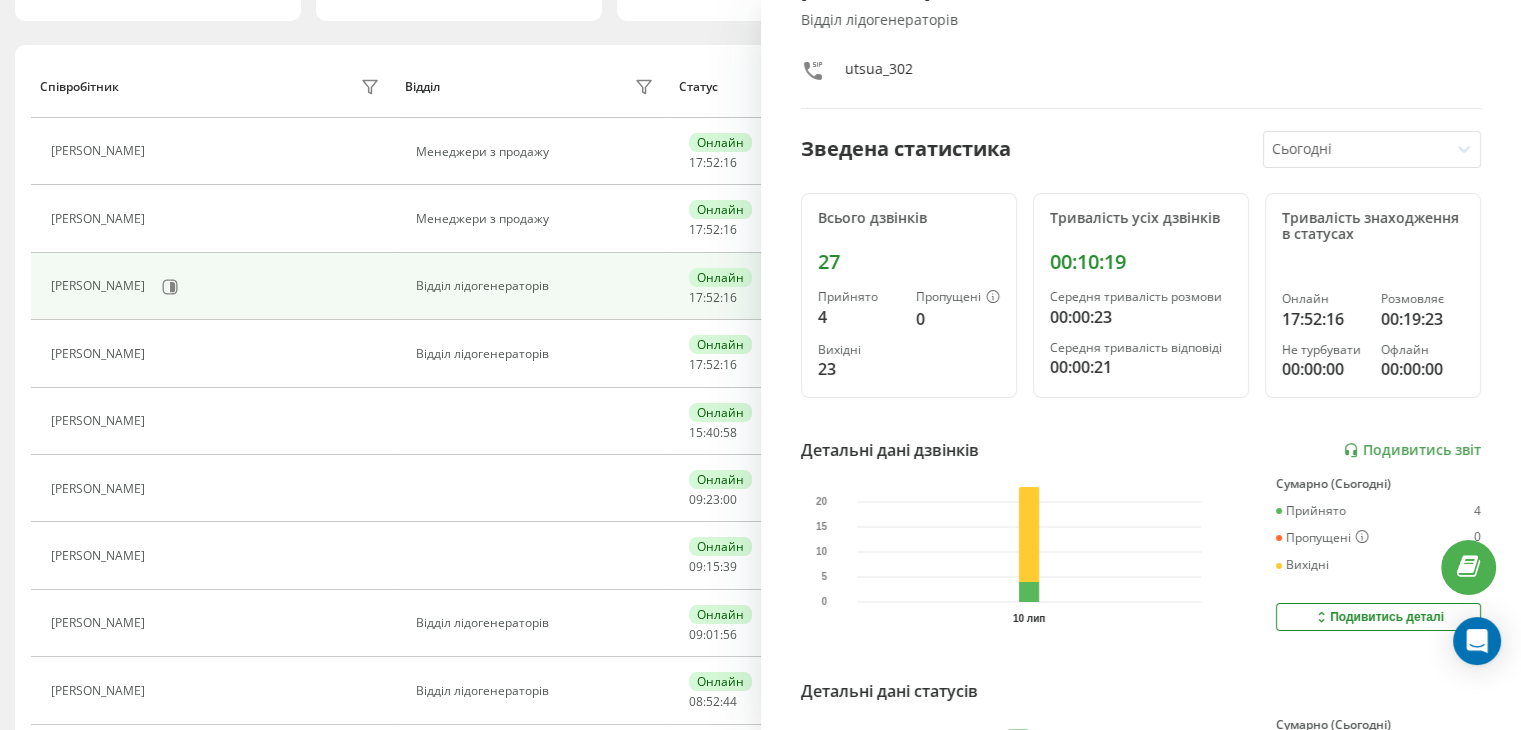 scroll, scrollTop: 200, scrollLeft: 0, axis: vertical 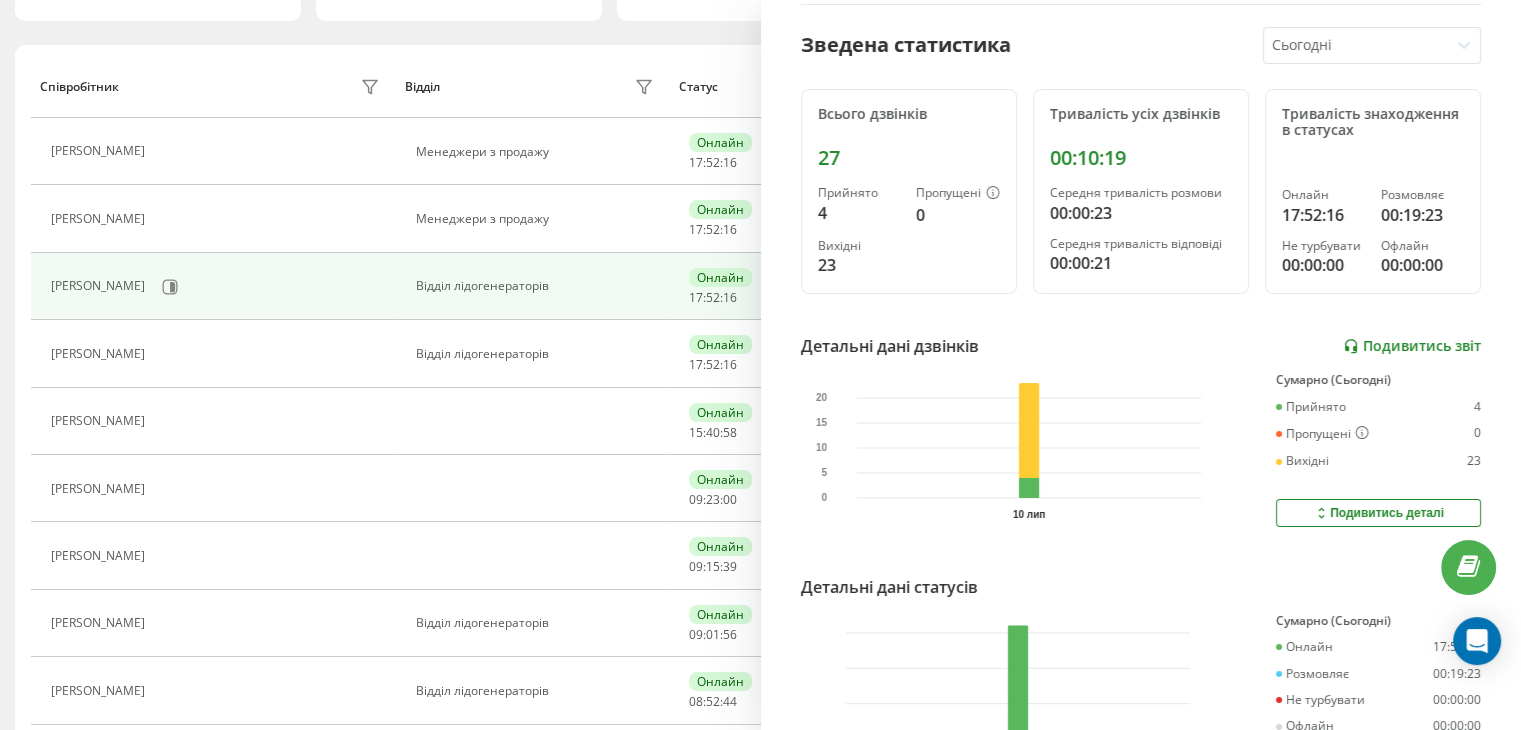 click on "Подивитись звіт" at bounding box center [1412, 346] 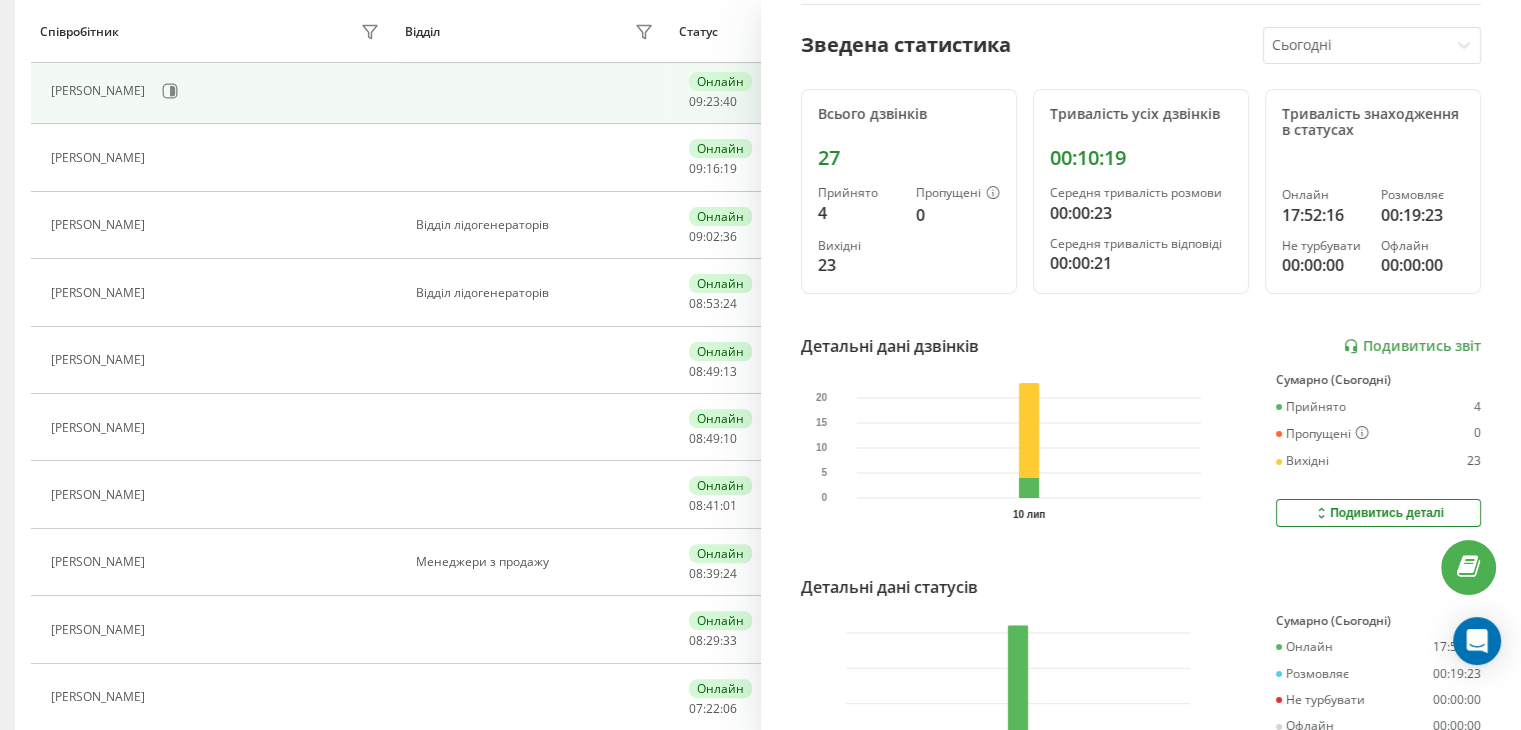 scroll, scrollTop: 600, scrollLeft: 0, axis: vertical 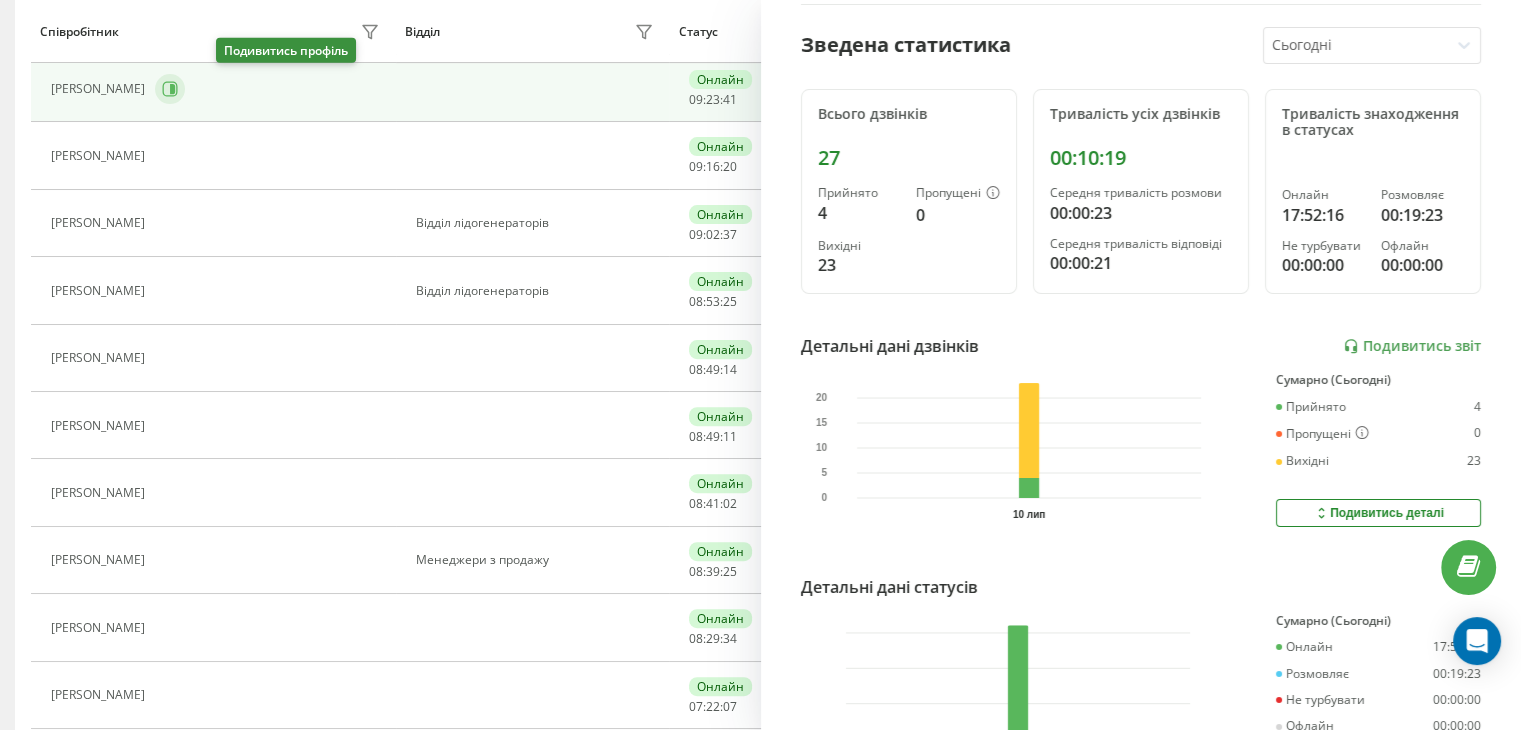 click 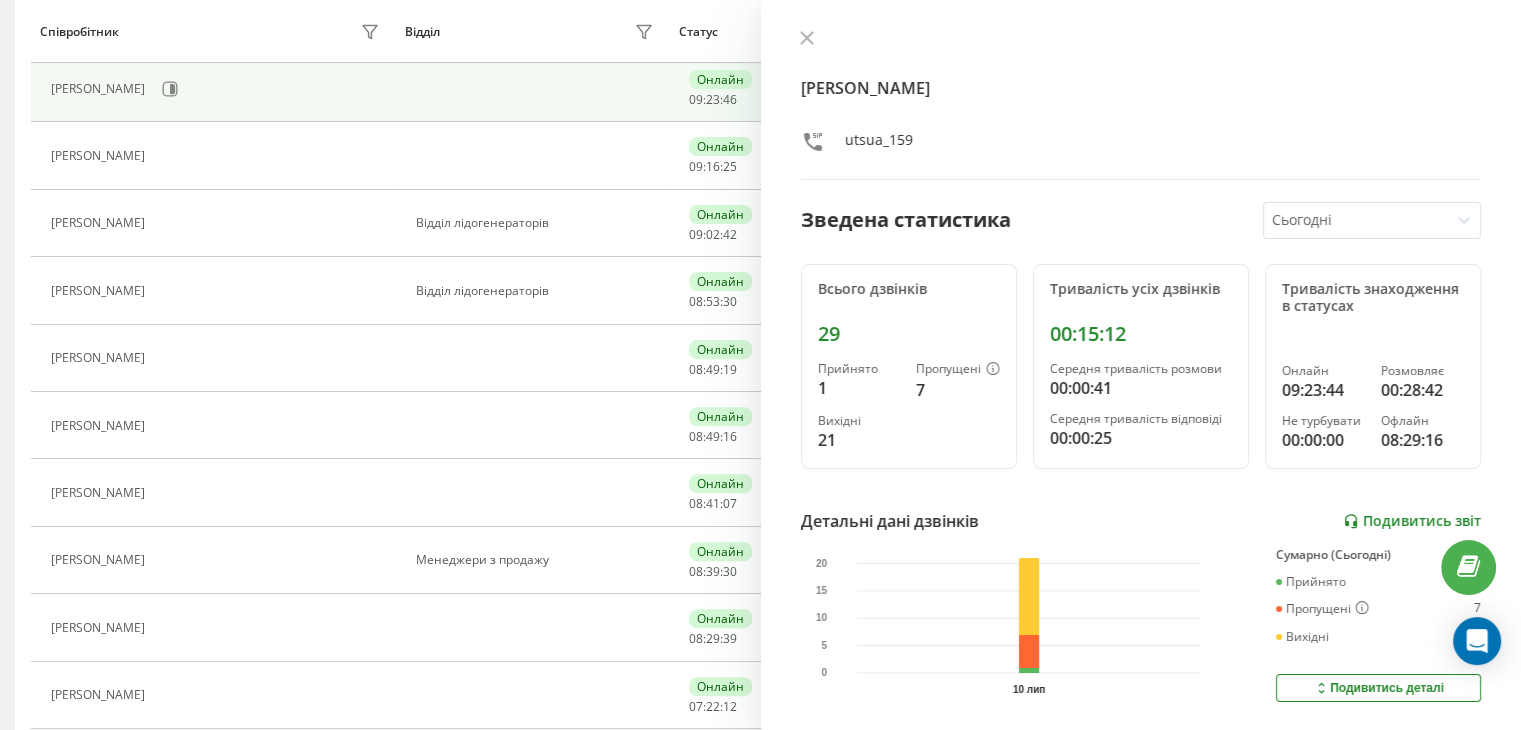 click on "Подивитись звіт" at bounding box center (1412, 521) 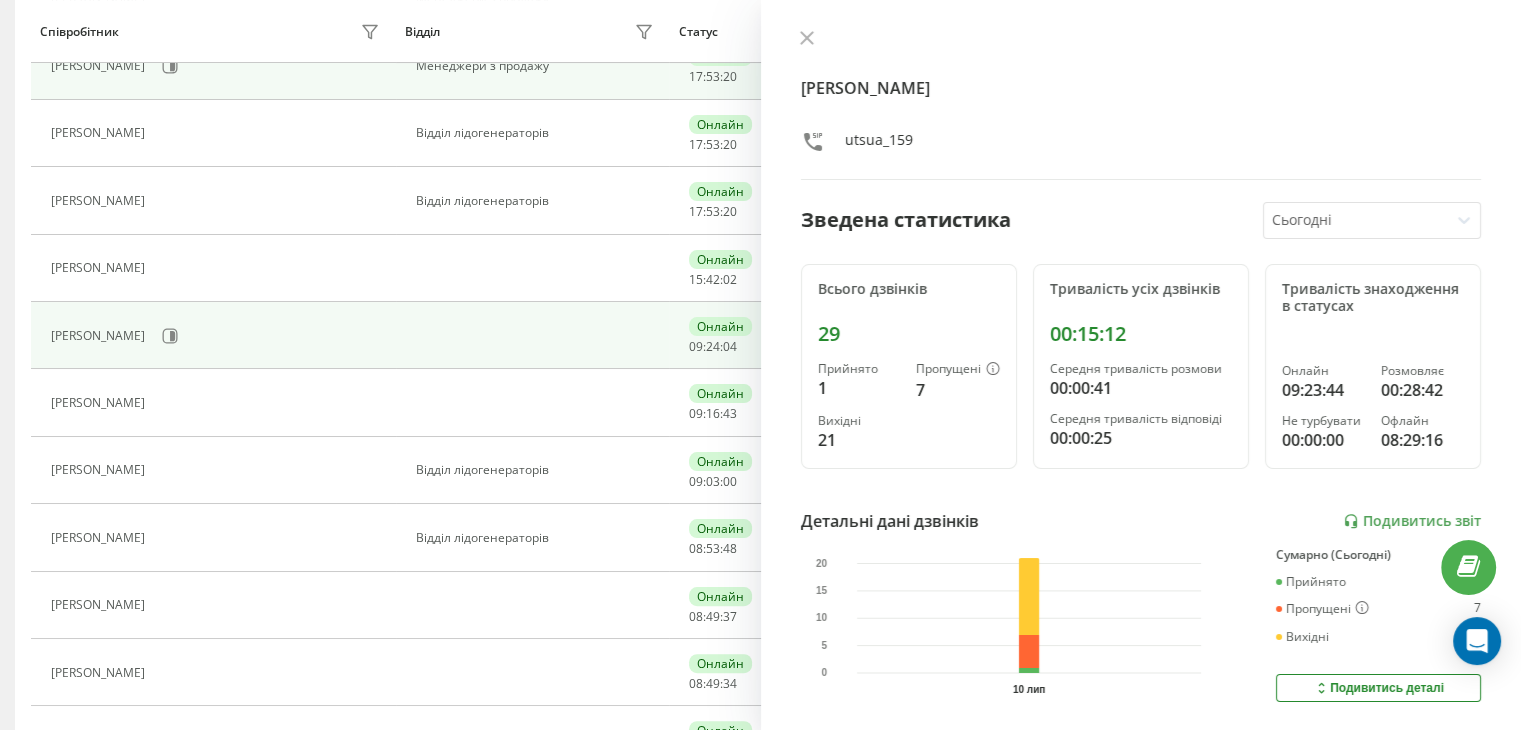 scroll, scrollTop: 100, scrollLeft: 0, axis: vertical 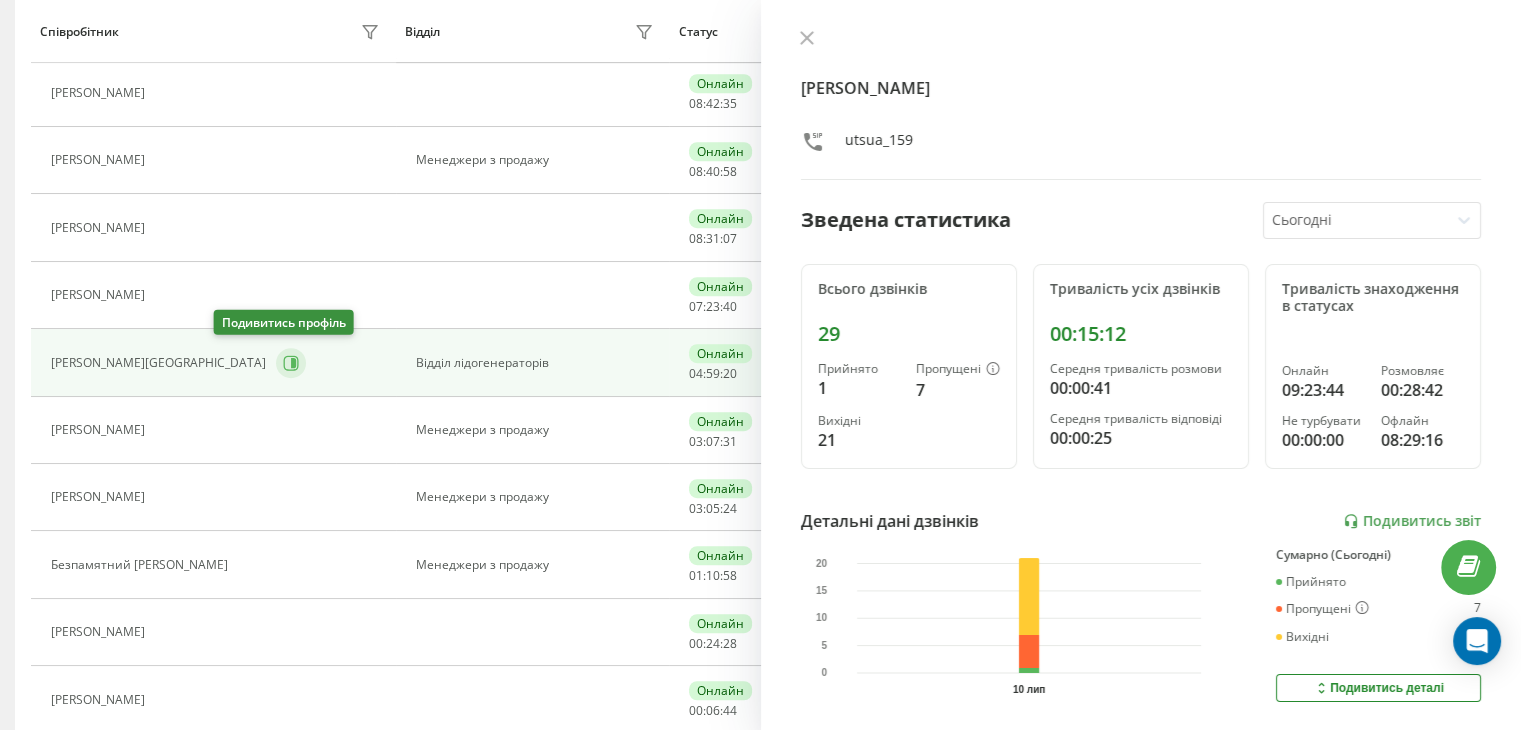 click at bounding box center [291, 363] 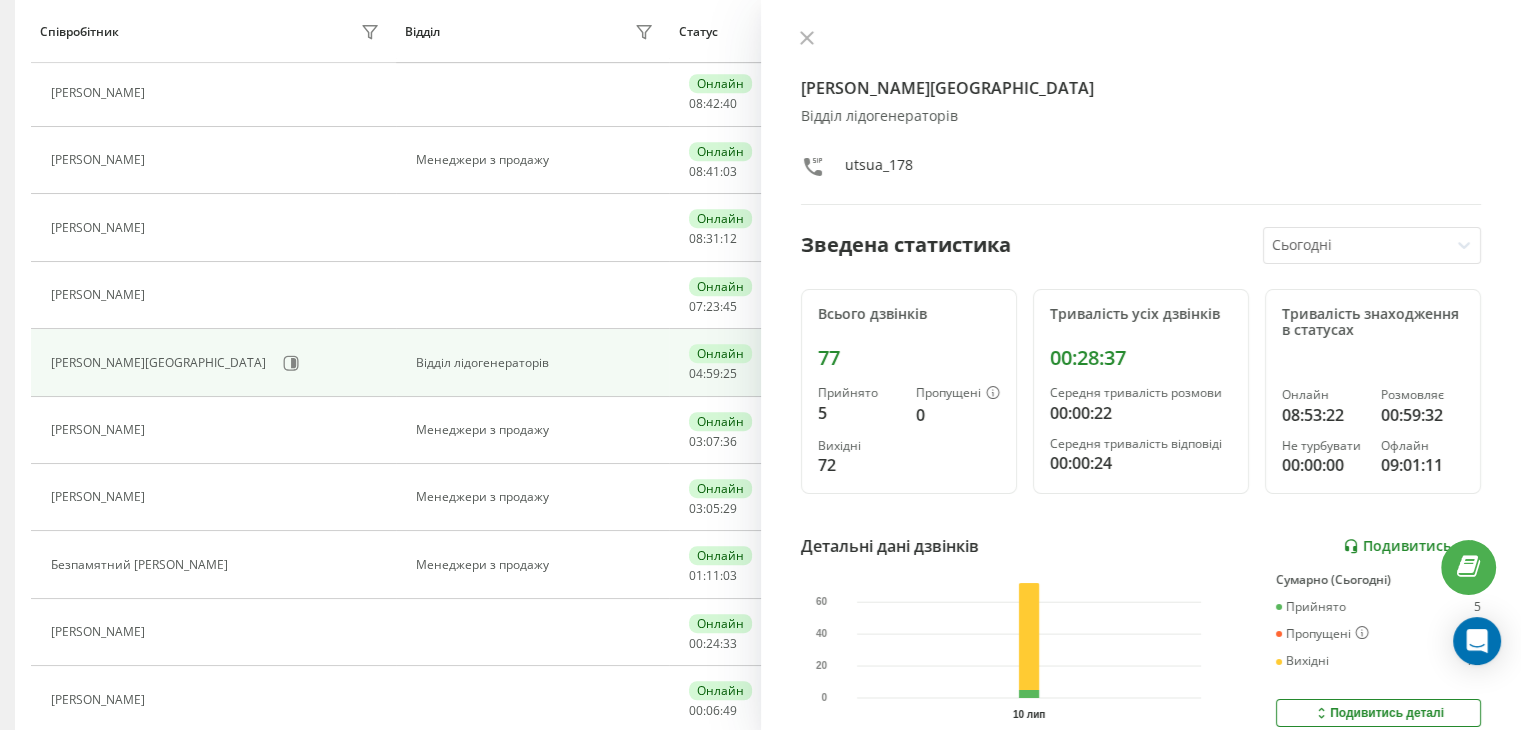 click on "Подивитись звіт" at bounding box center (1412, 546) 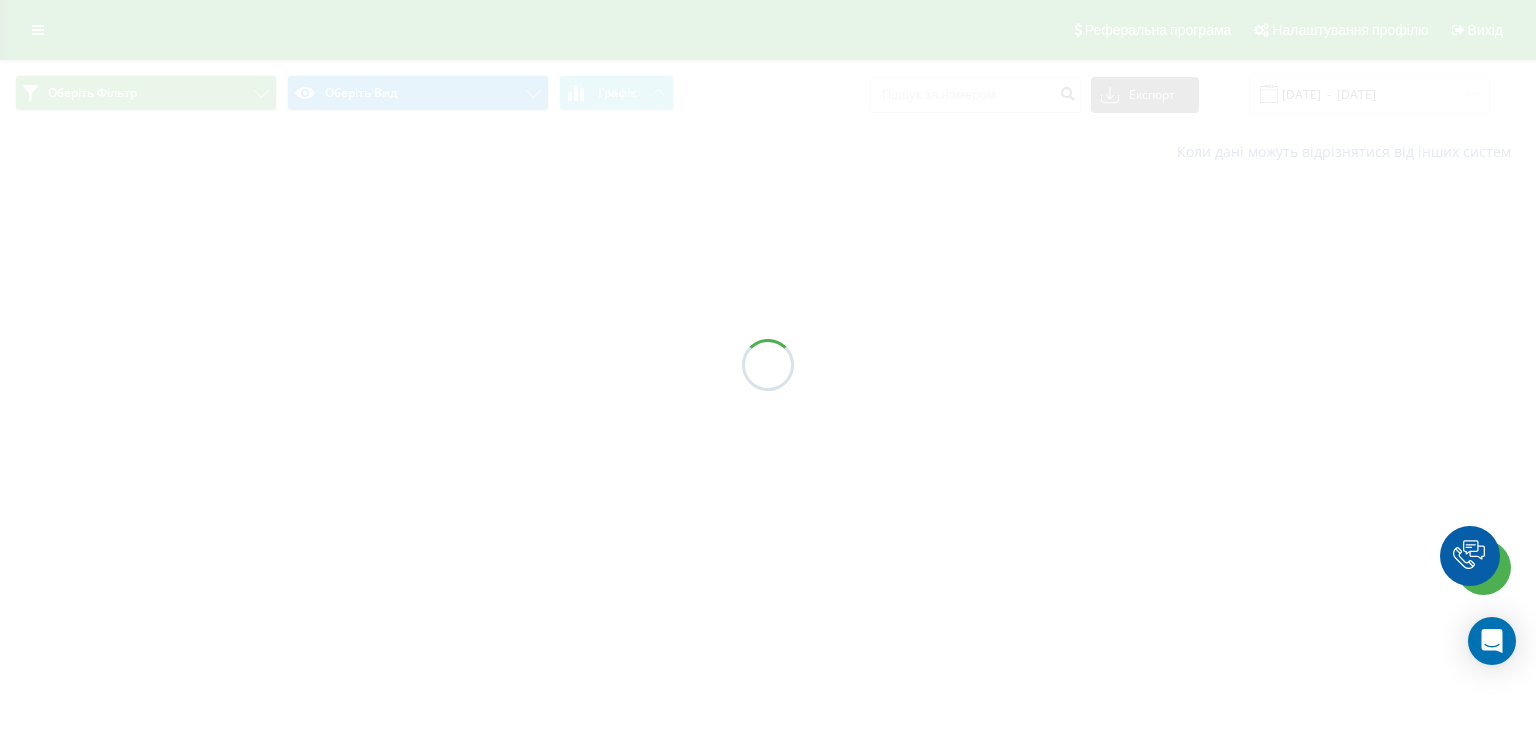 scroll, scrollTop: 0, scrollLeft: 0, axis: both 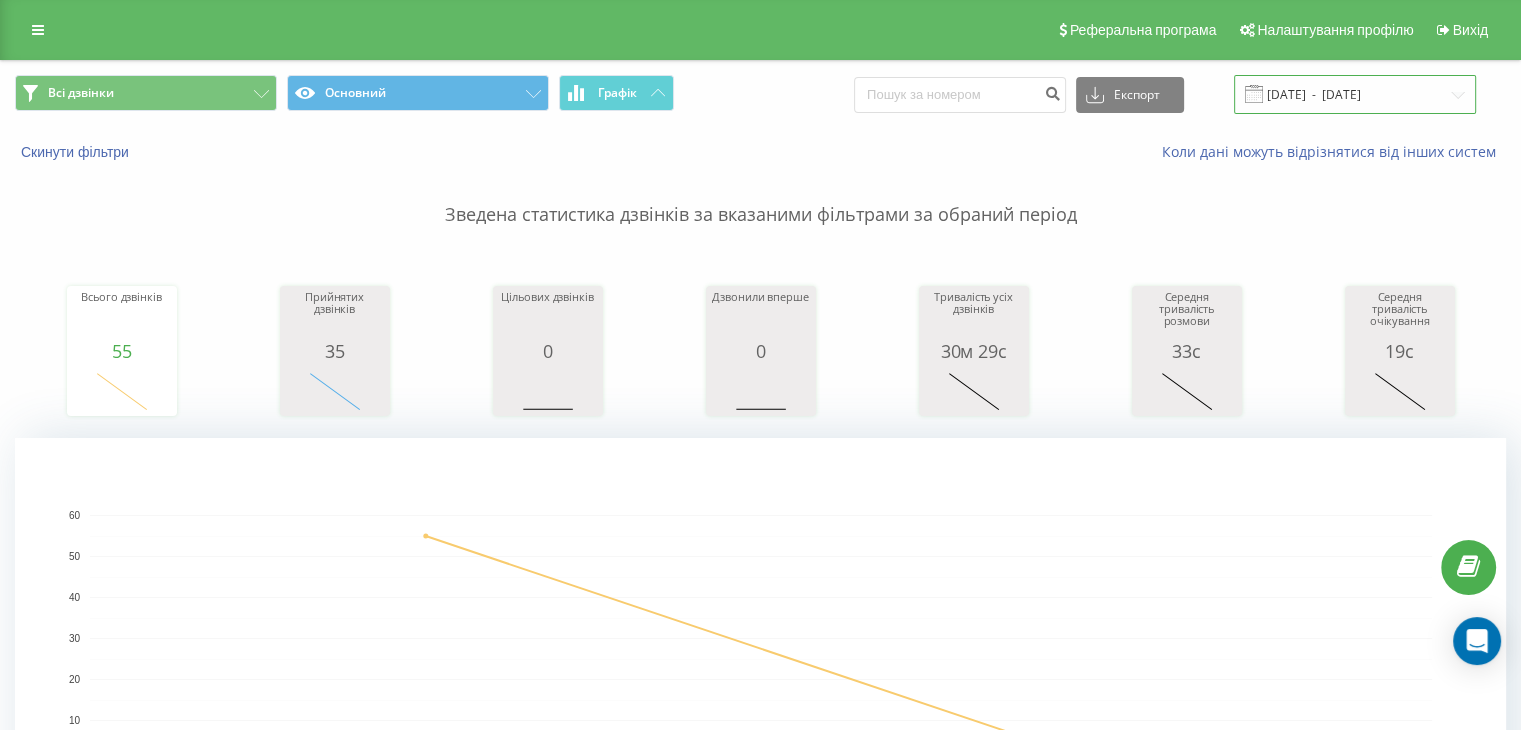 click on "10.07.2025  -  11.07.2025" at bounding box center [1355, 94] 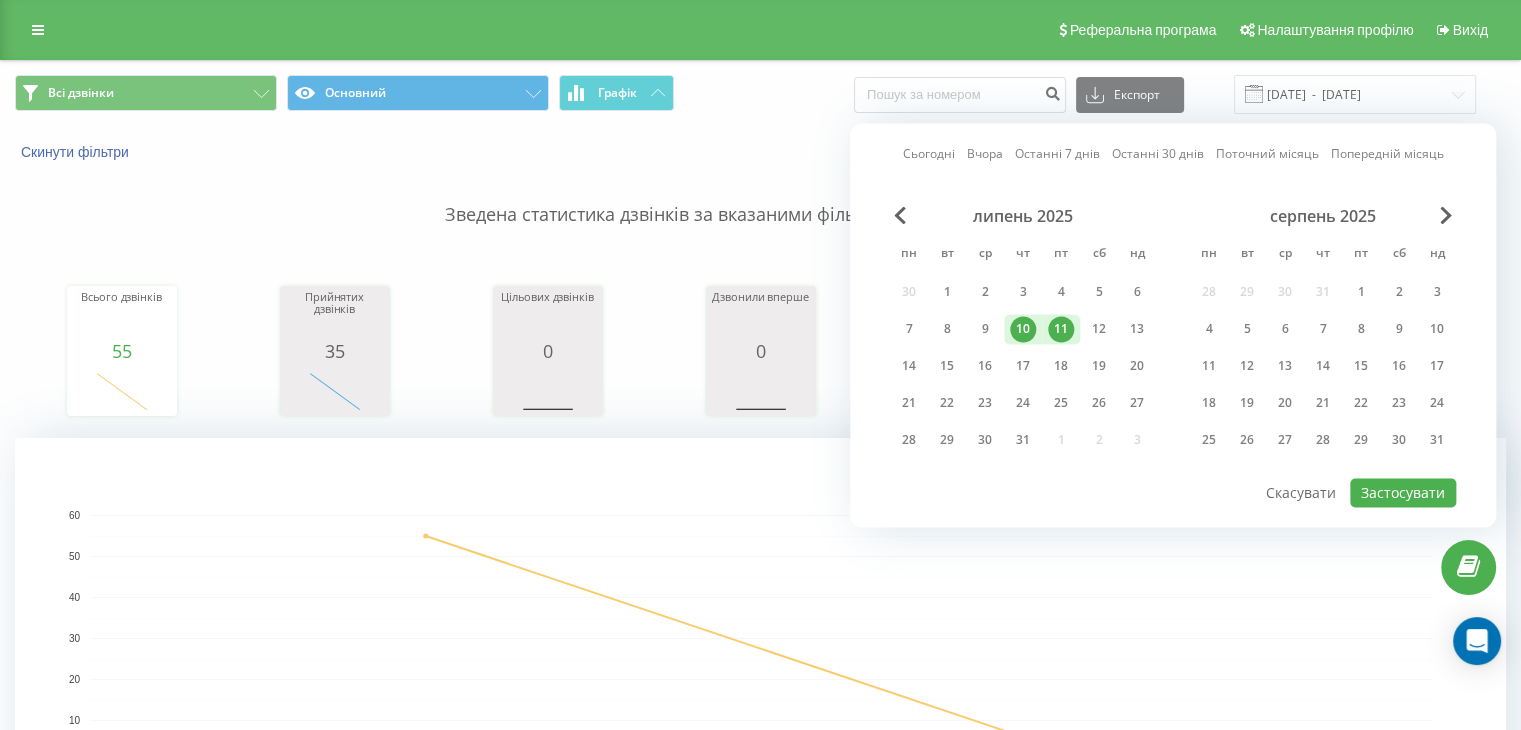 click on "10" at bounding box center [1023, 329] 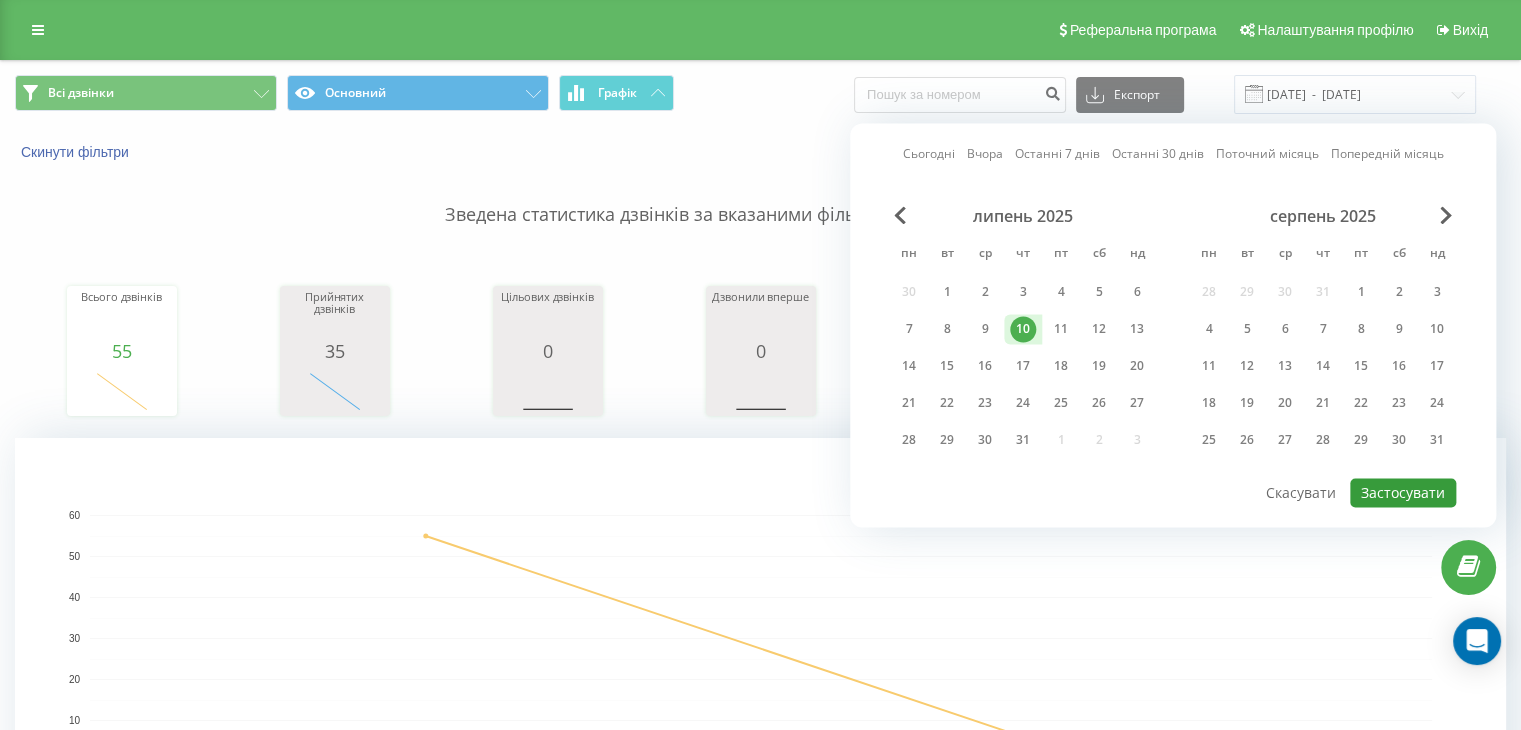 click on "Застосувати" at bounding box center (1403, 492) 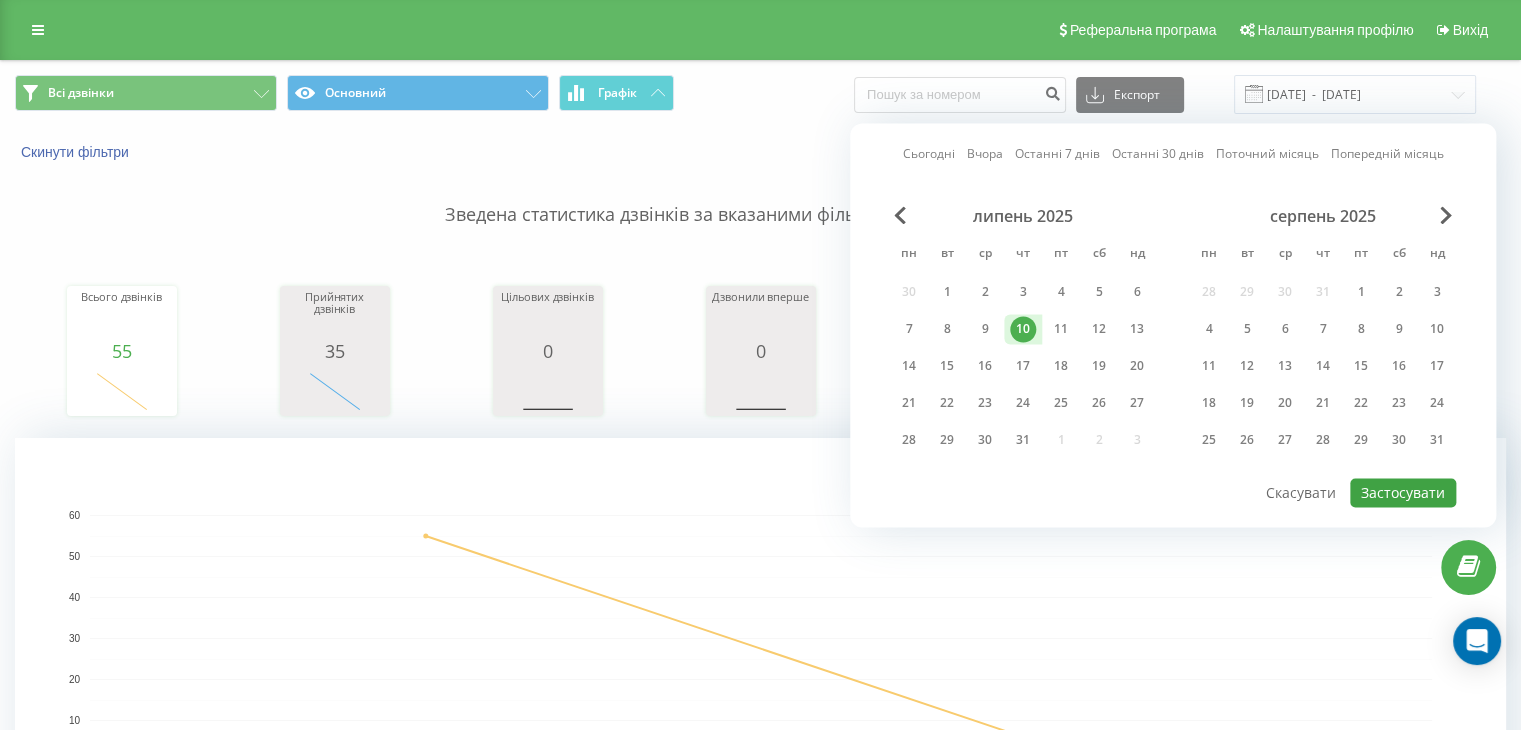 type on "[DATE]  -  [DATE]" 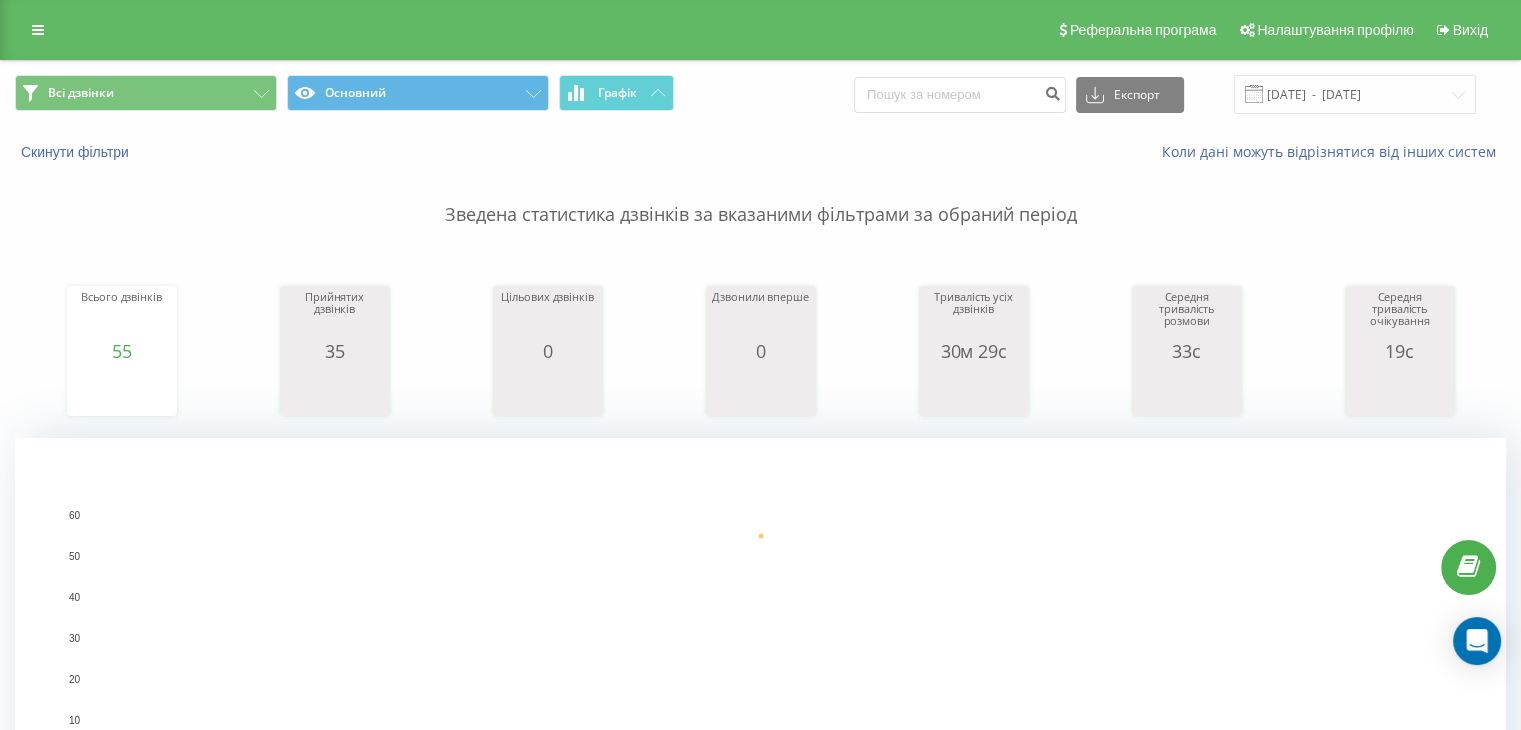 scroll, scrollTop: 0, scrollLeft: 0, axis: both 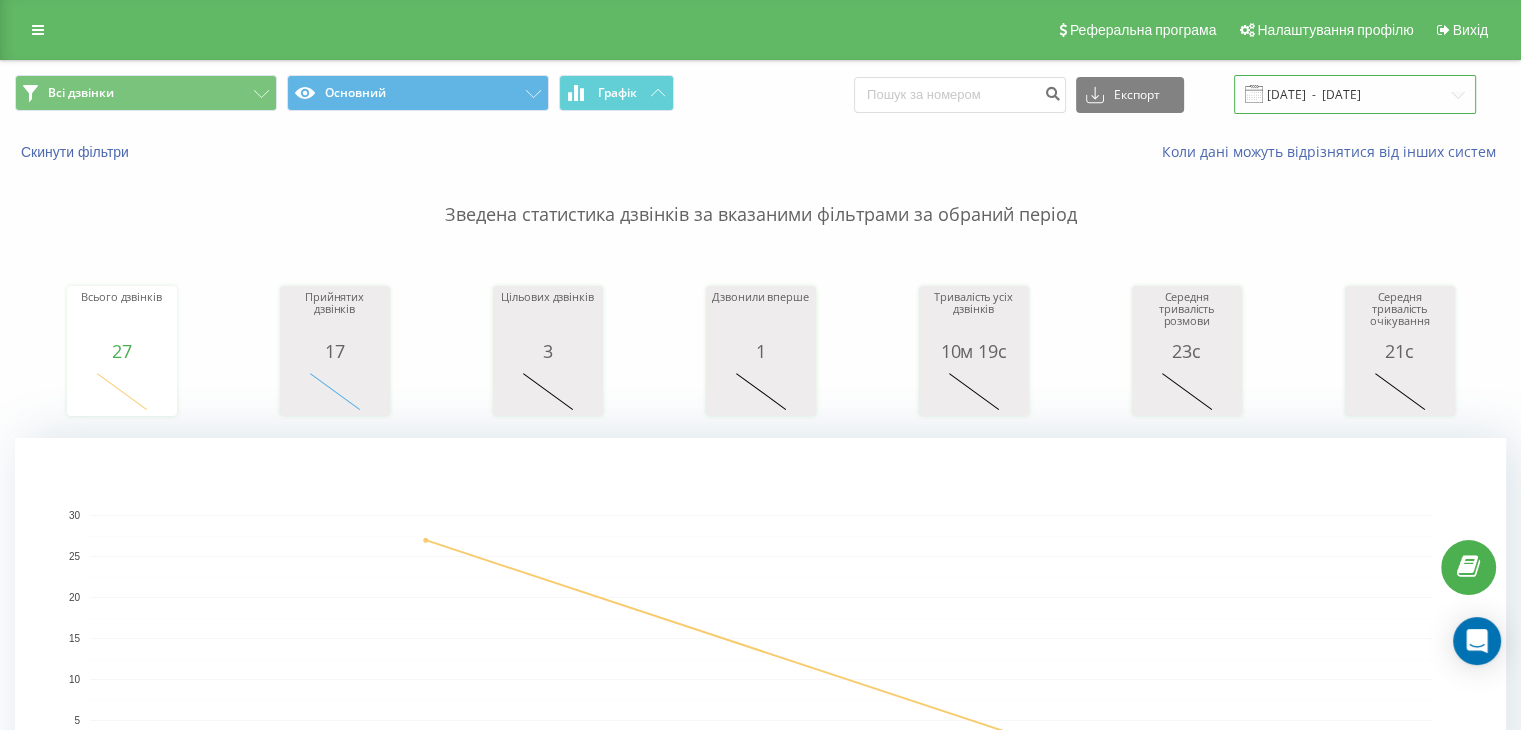 click on "[DATE]  -  [DATE]" at bounding box center (1355, 94) 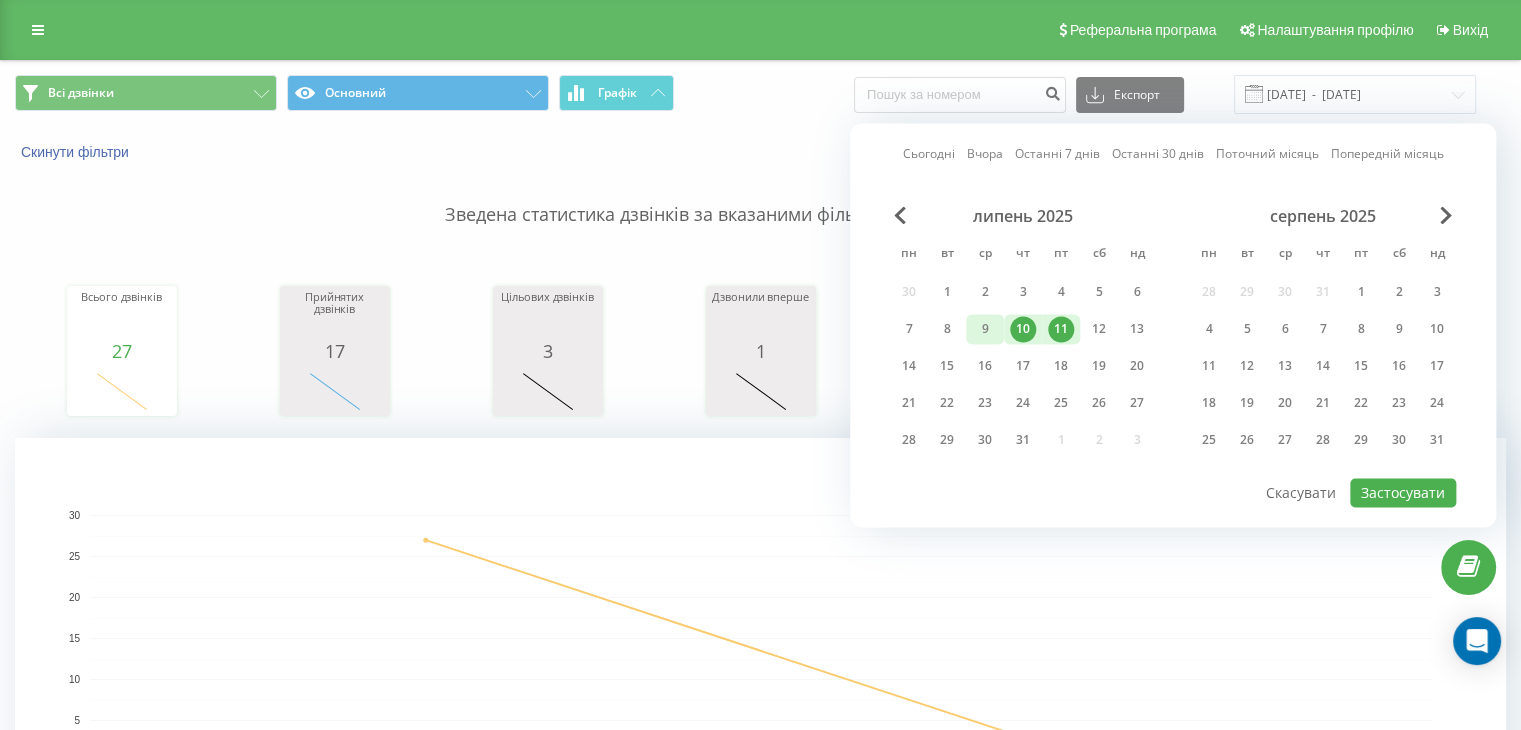 click on "9" at bounding box center (985, 329) 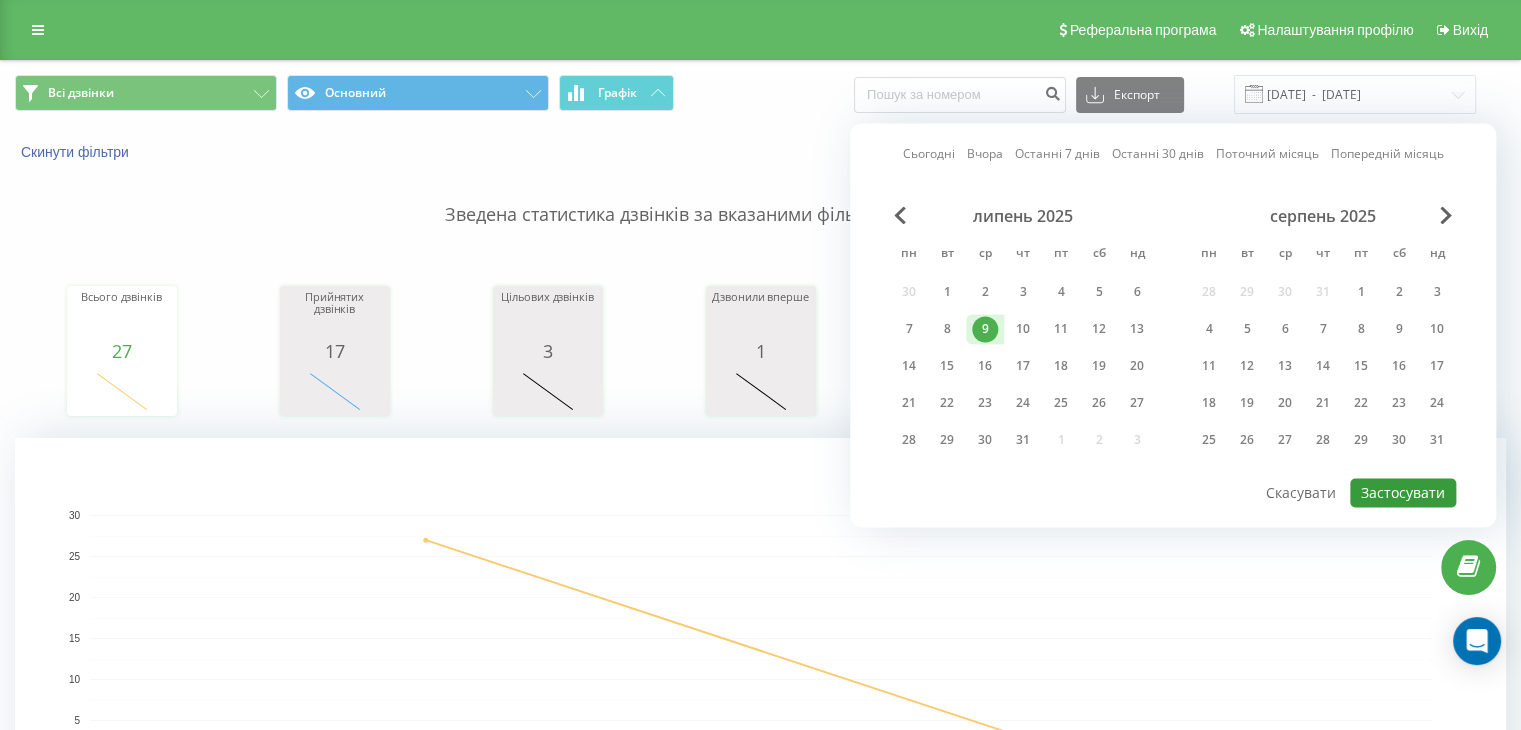 click on "Застосувати" at bounding box center (1403, 492) 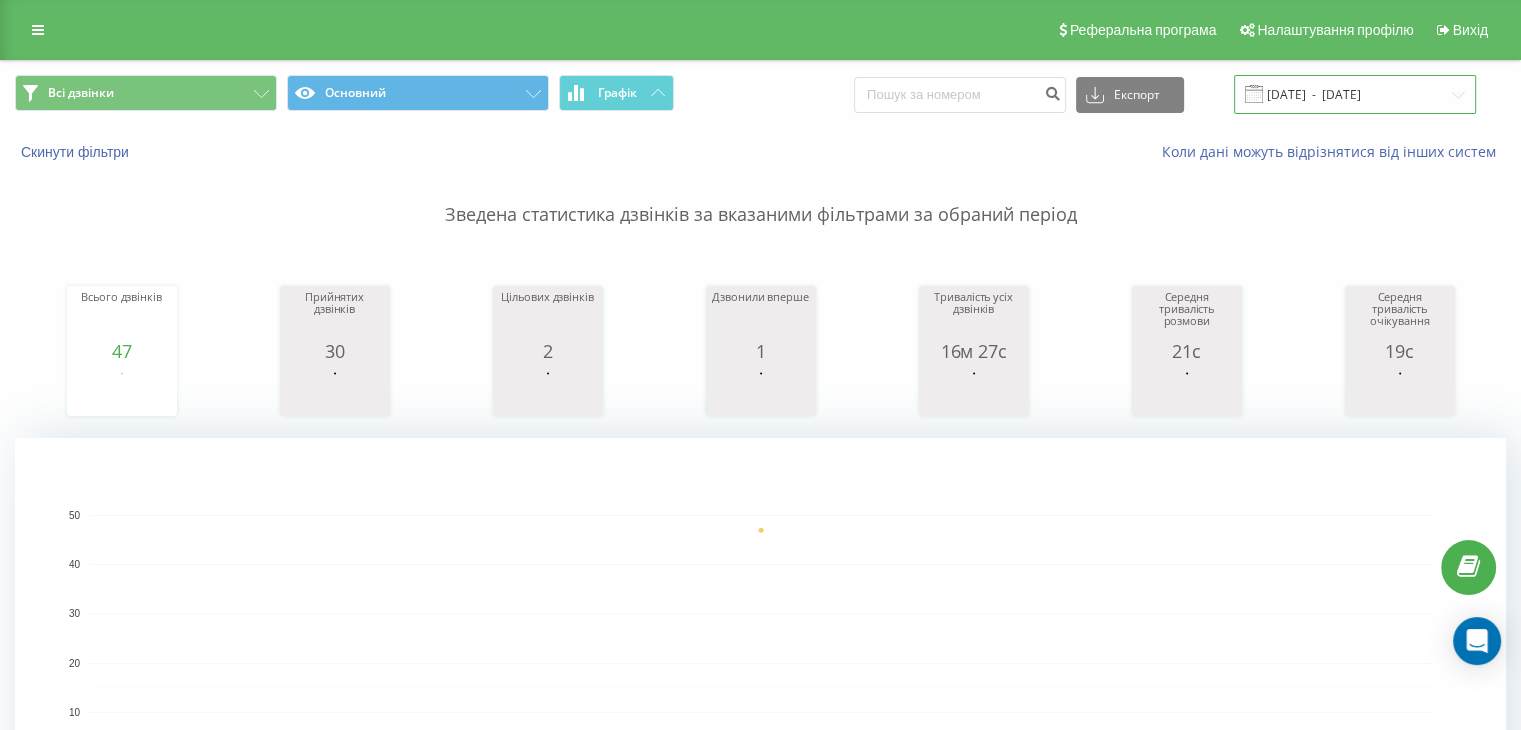 click on "09.07.2025  -  09.07.2025" at bounding box center [1355, 94] 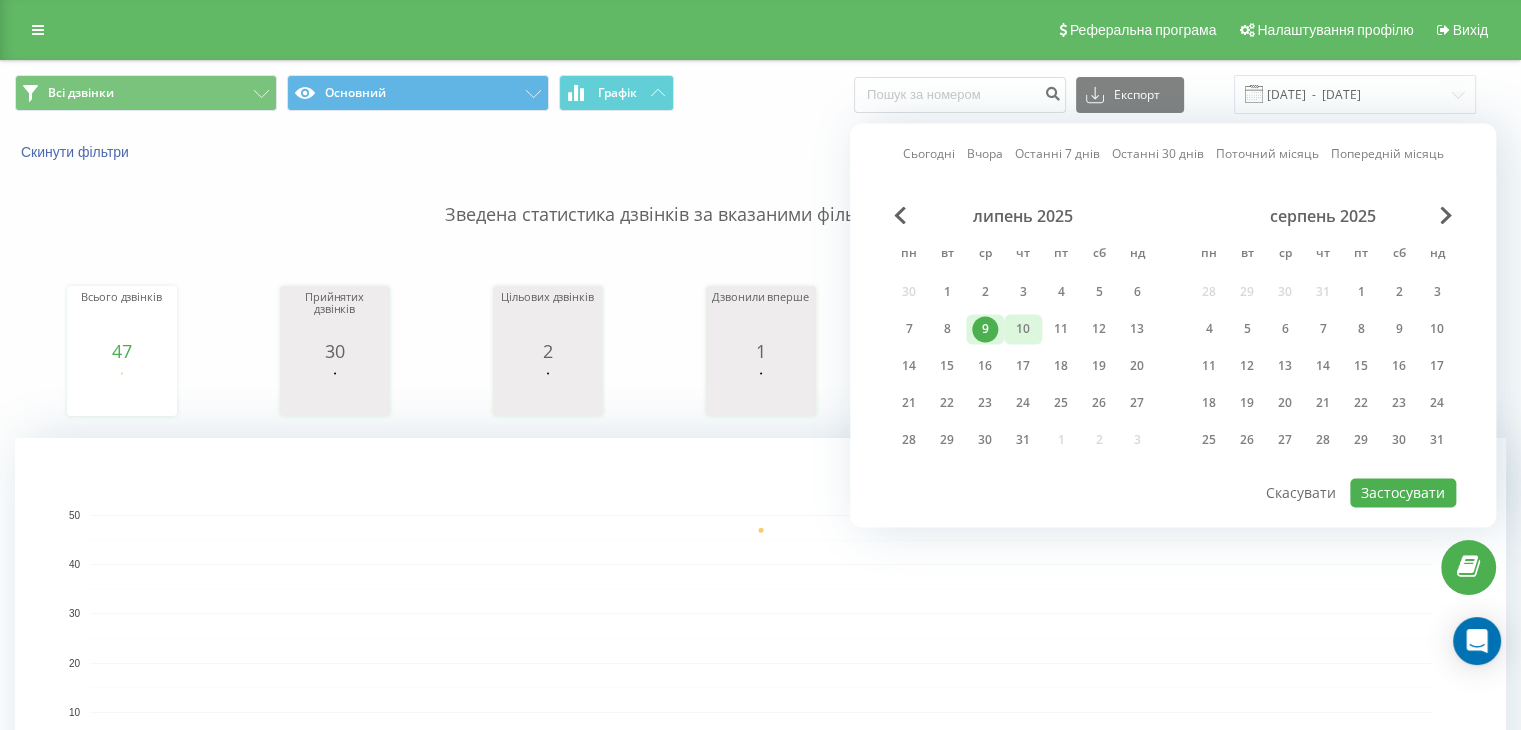 click on "10" at bounding box center (1023, 329) 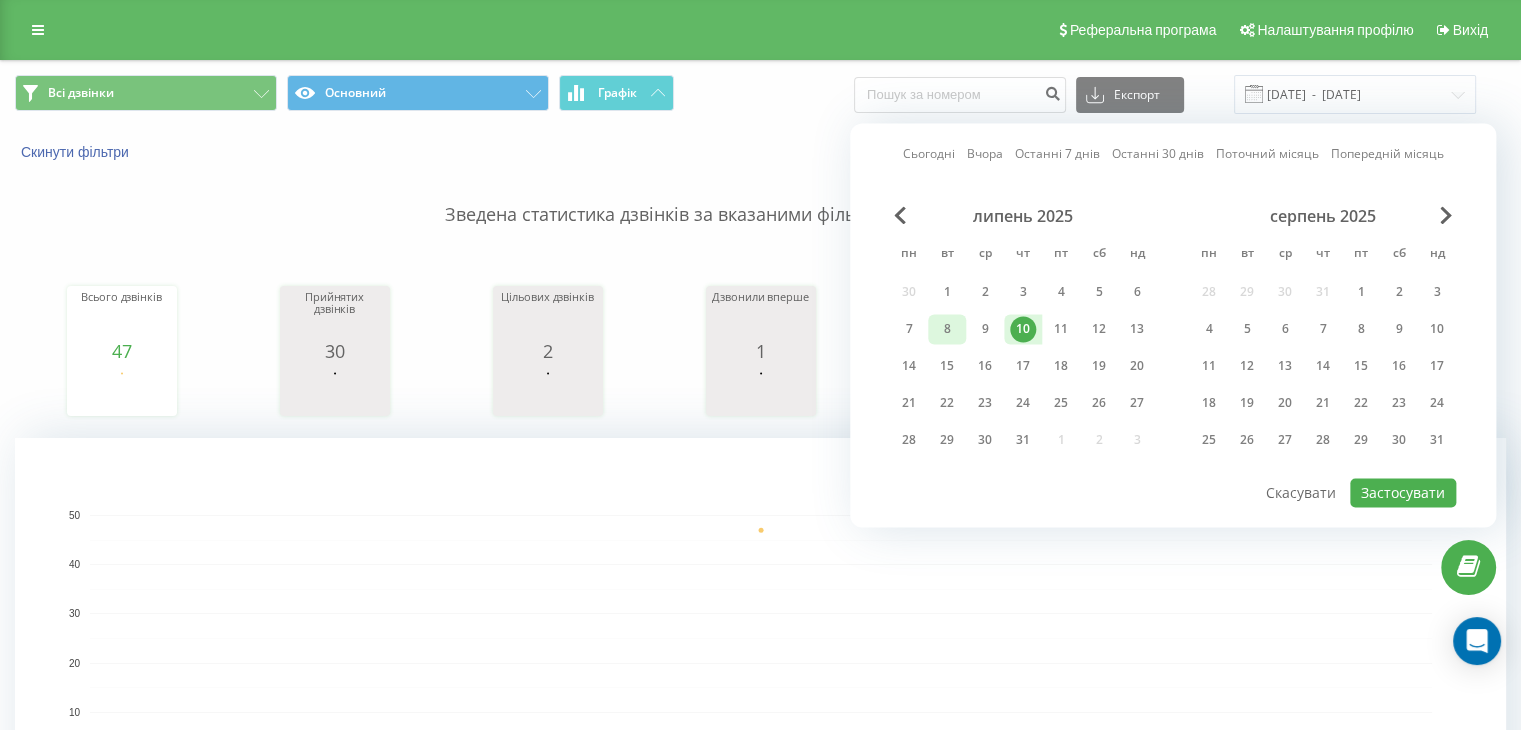 click on "8" at bounding box center [947, 329] 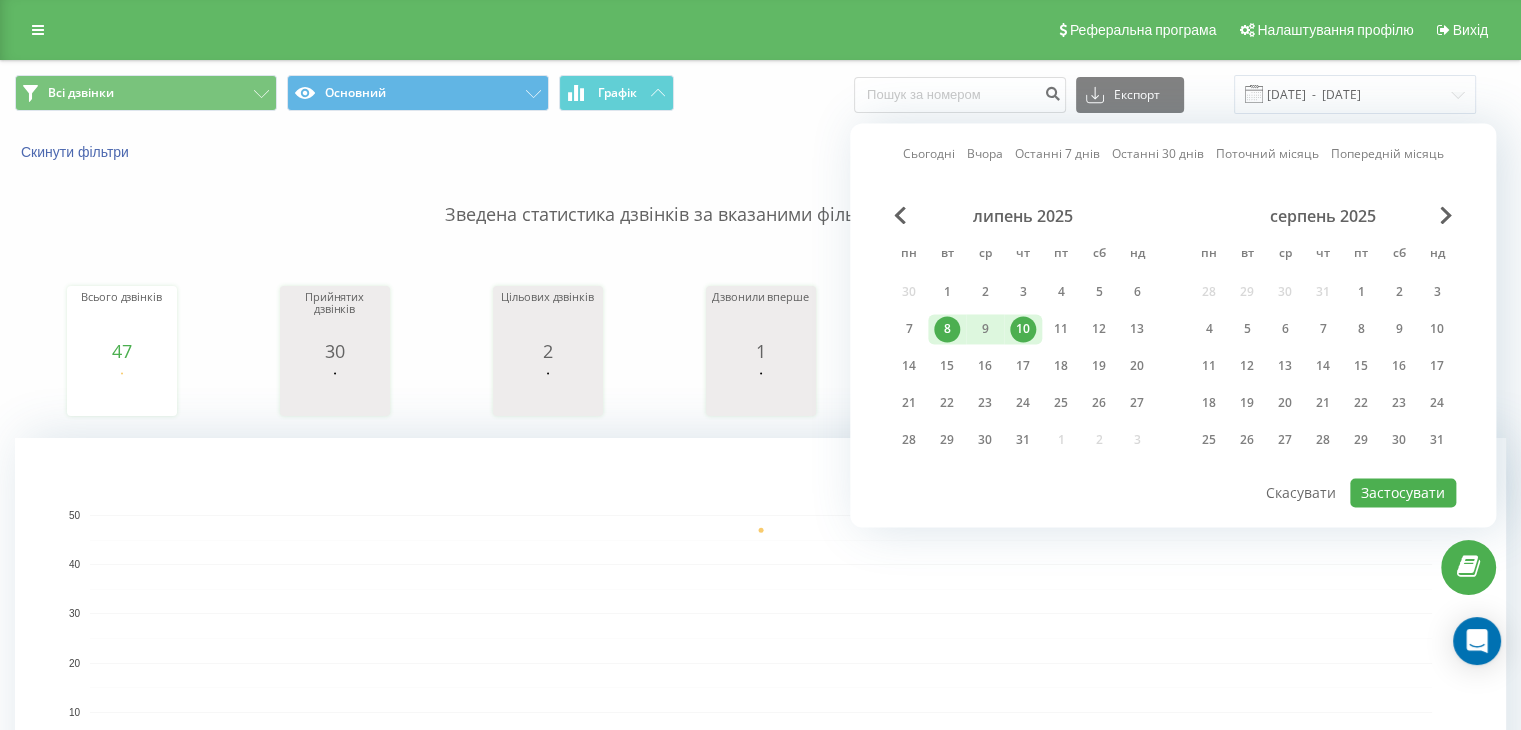 click on "10" at bounding box center [1023, 329] 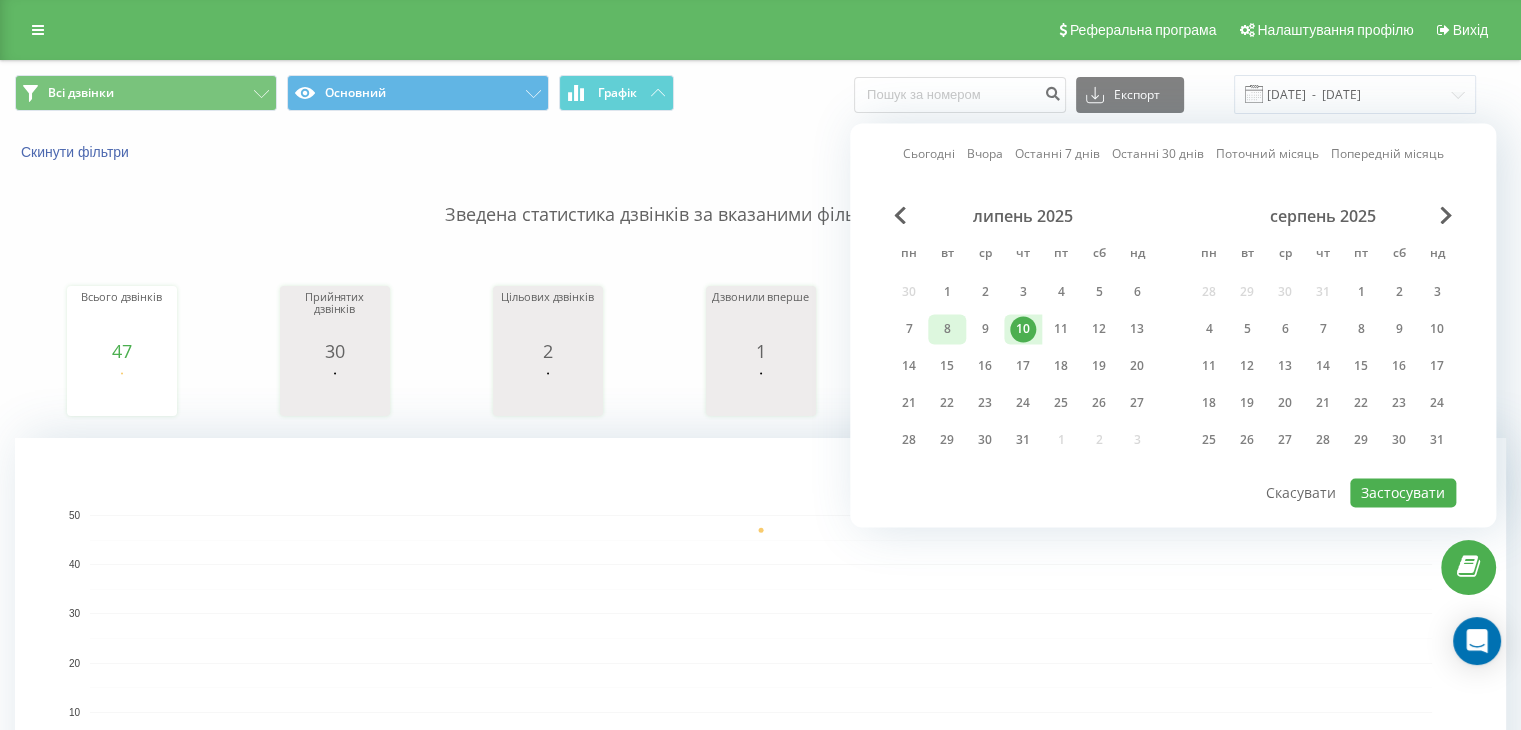 click on "8" at bounding box center [947, 329] 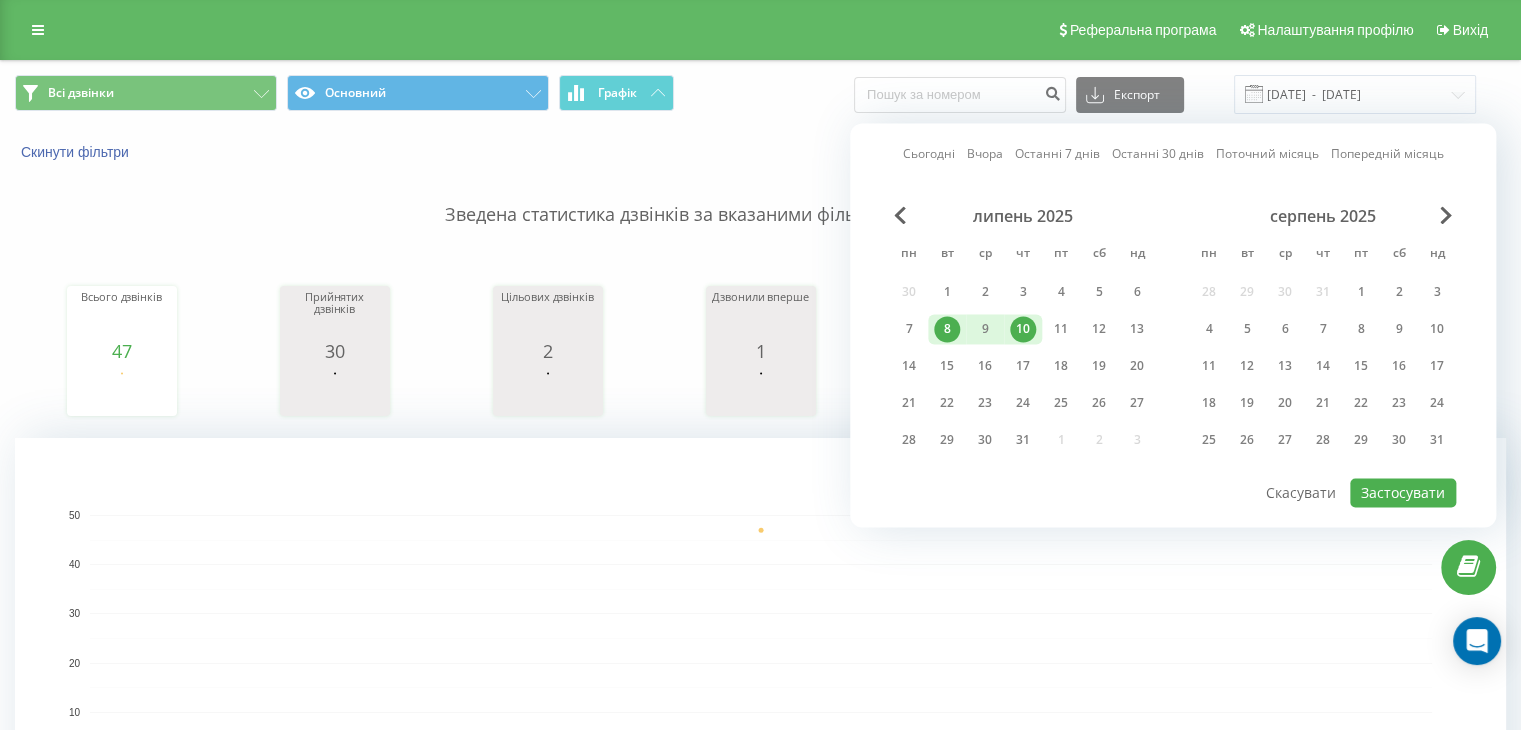 click on "8" at bounding box center [947, 329] 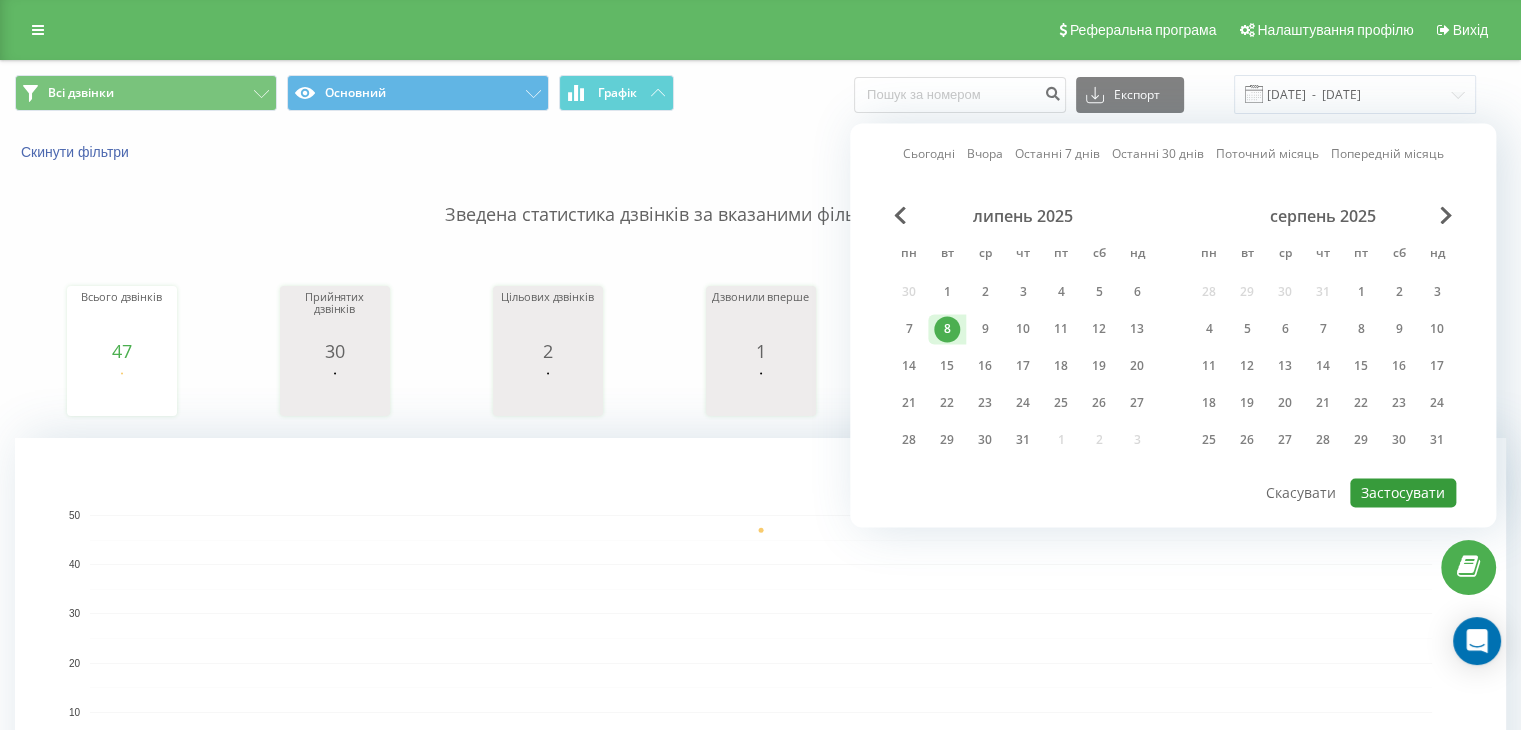 click on "Застосувати" at bounding box center (1403, 492) 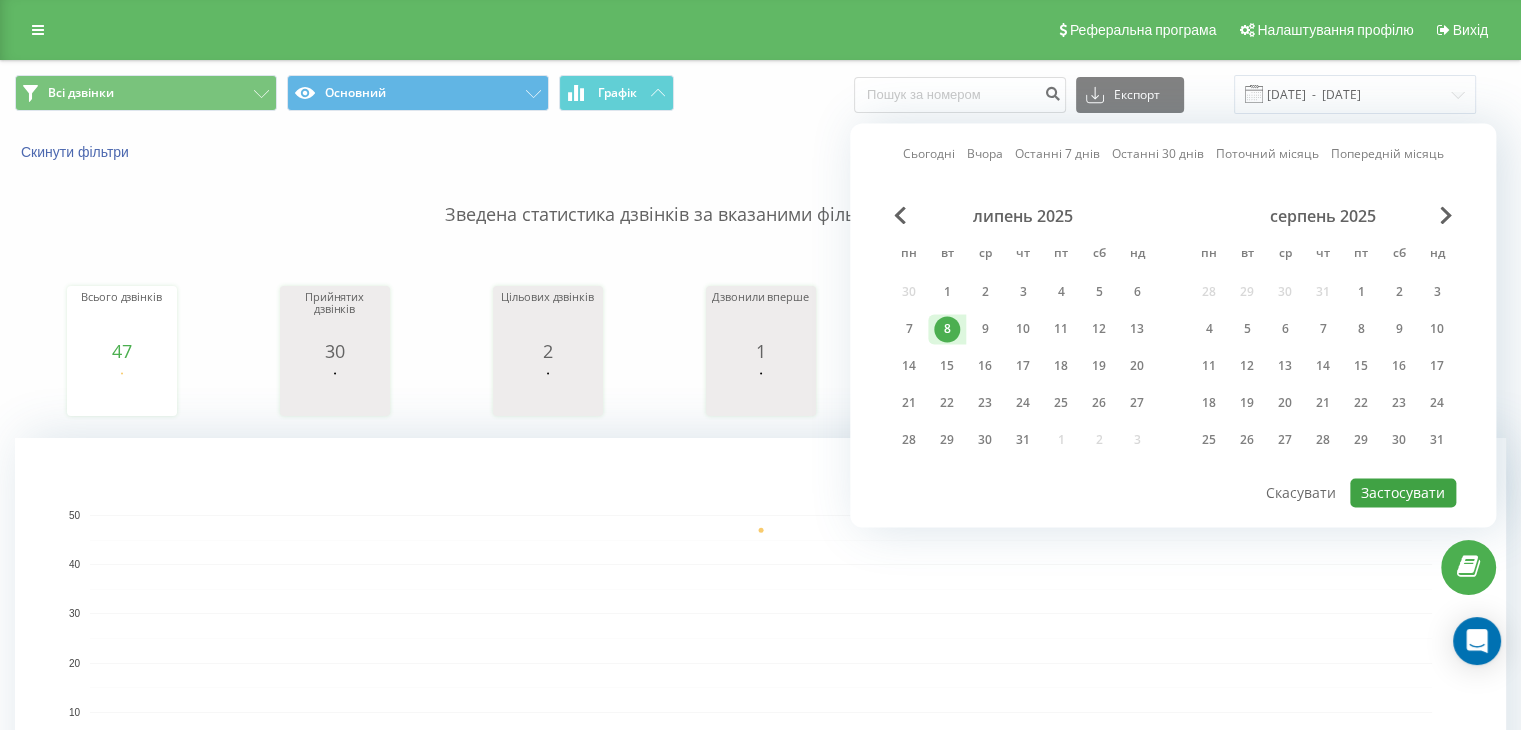 type on "08.07.2025  -  08.07.2025" 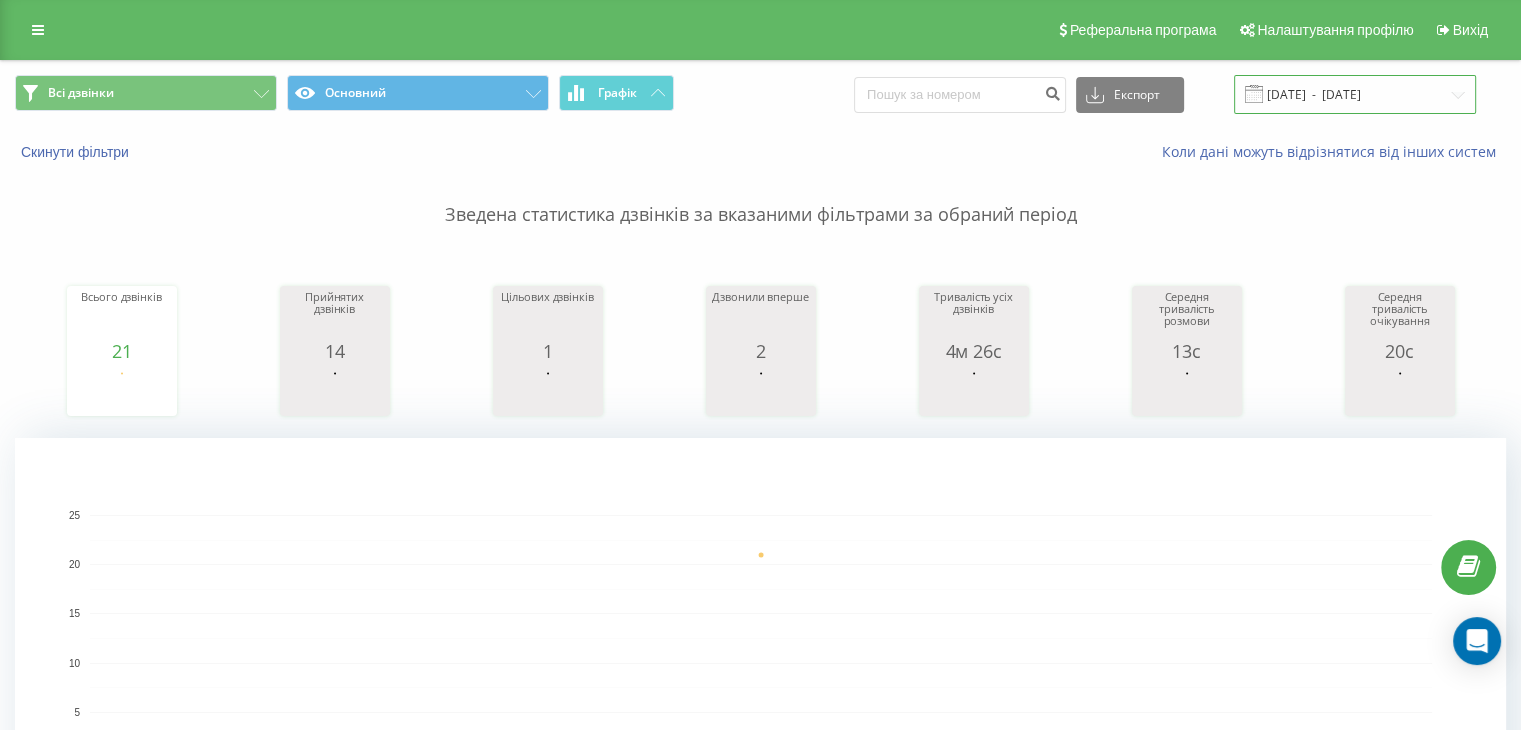 click on "08.07.2025  -  08.07.2025" at bounding box center [1355, 94] 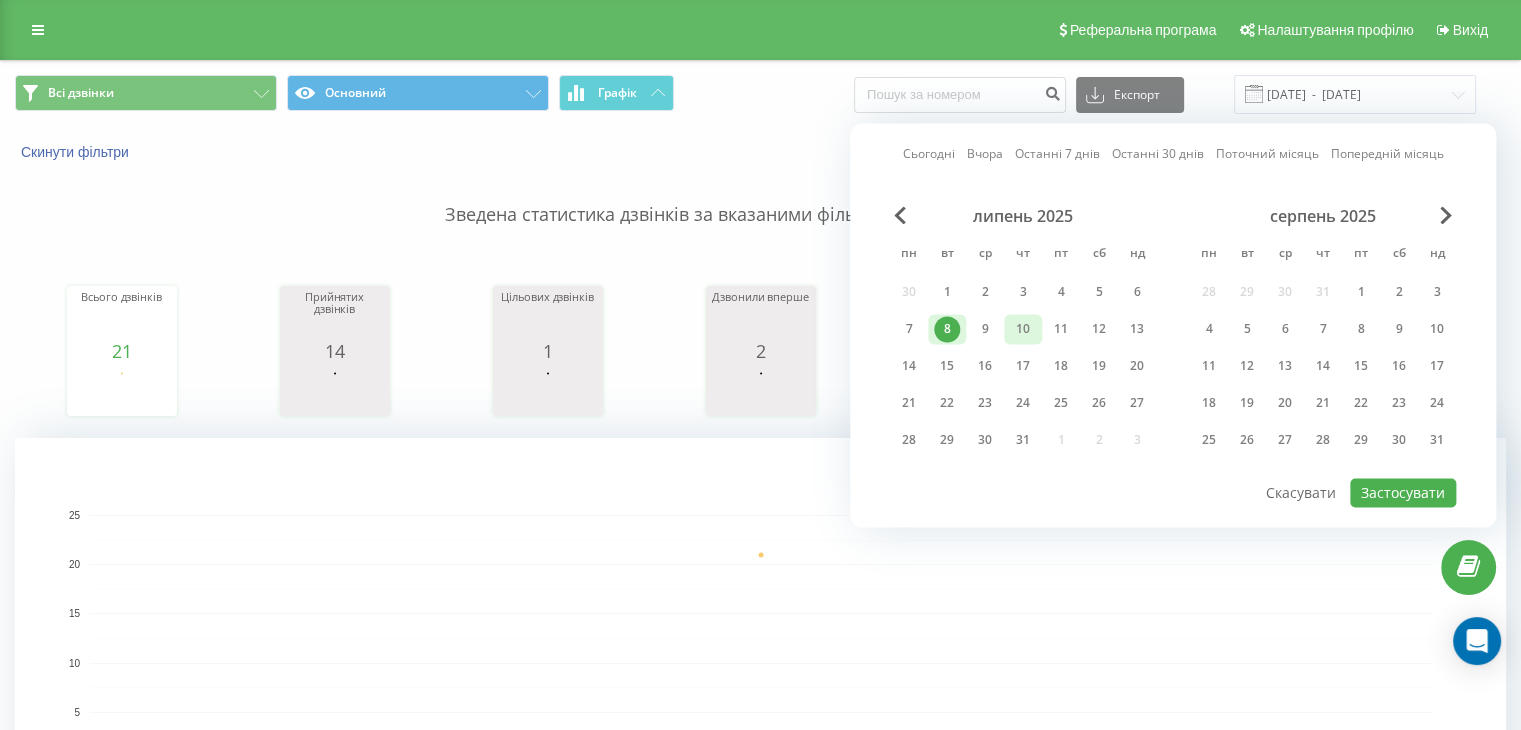 click on "10" at bounding box center [1023, 329] 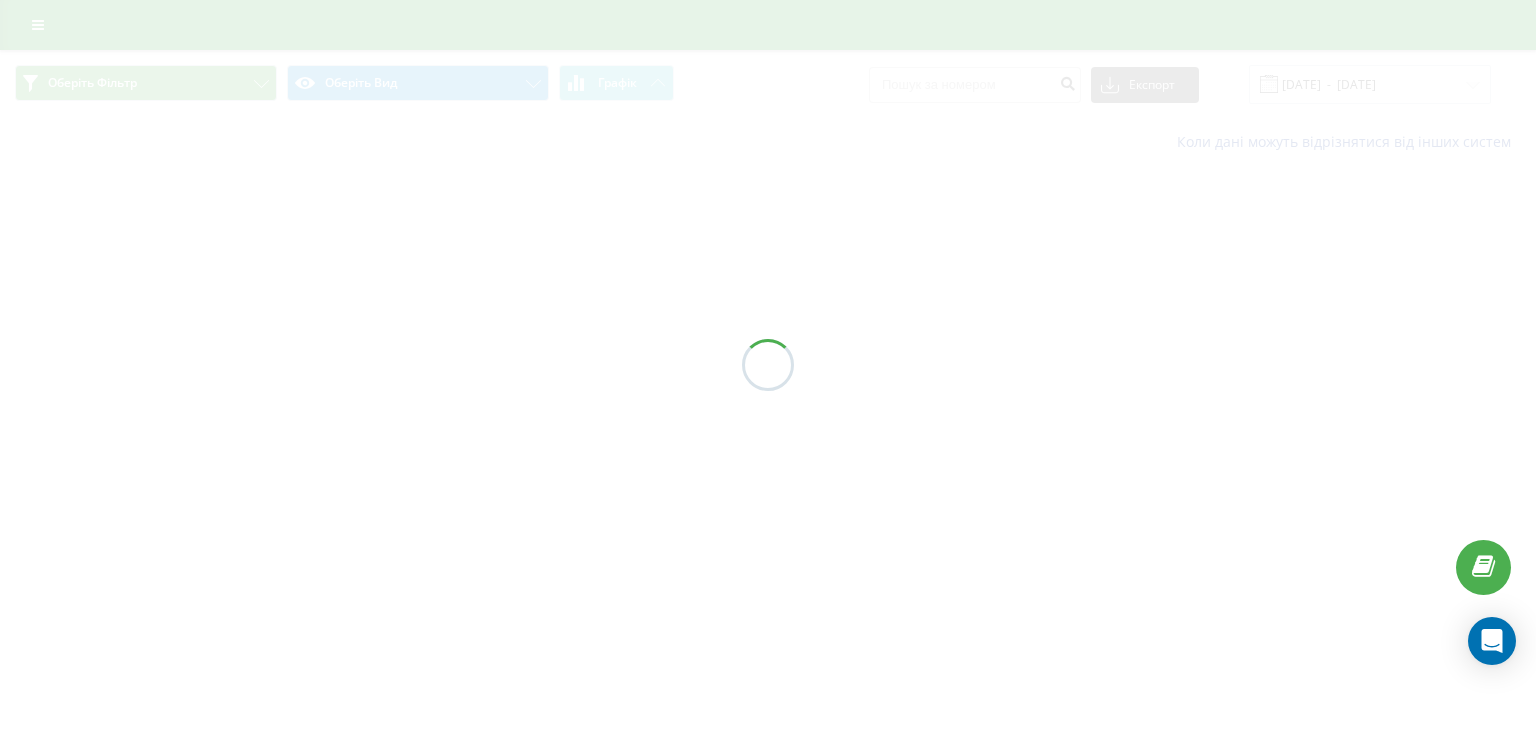 scroll, scrollTop: 0, scrollLeft: 0, axis: both 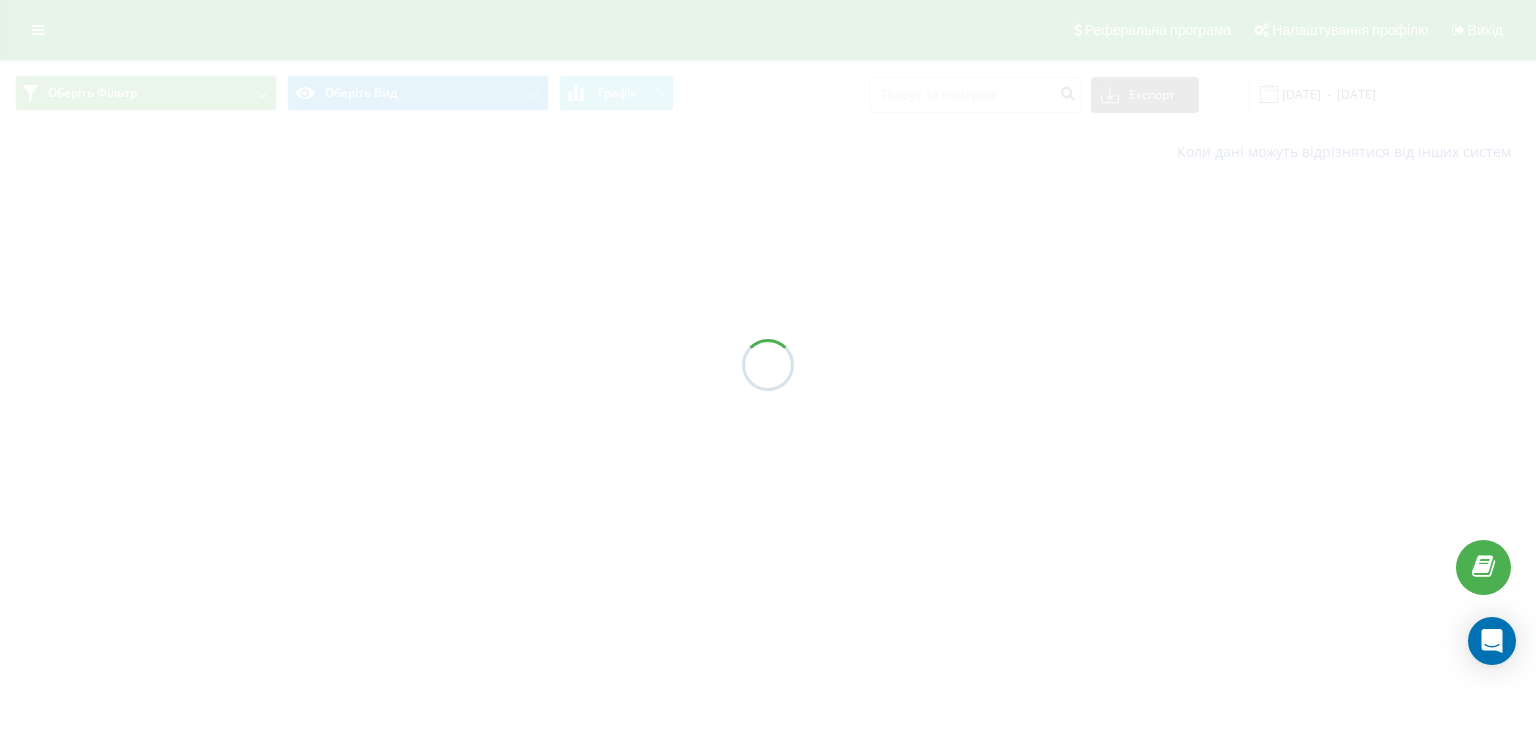 type on "[DATE]  -  [DATE]" 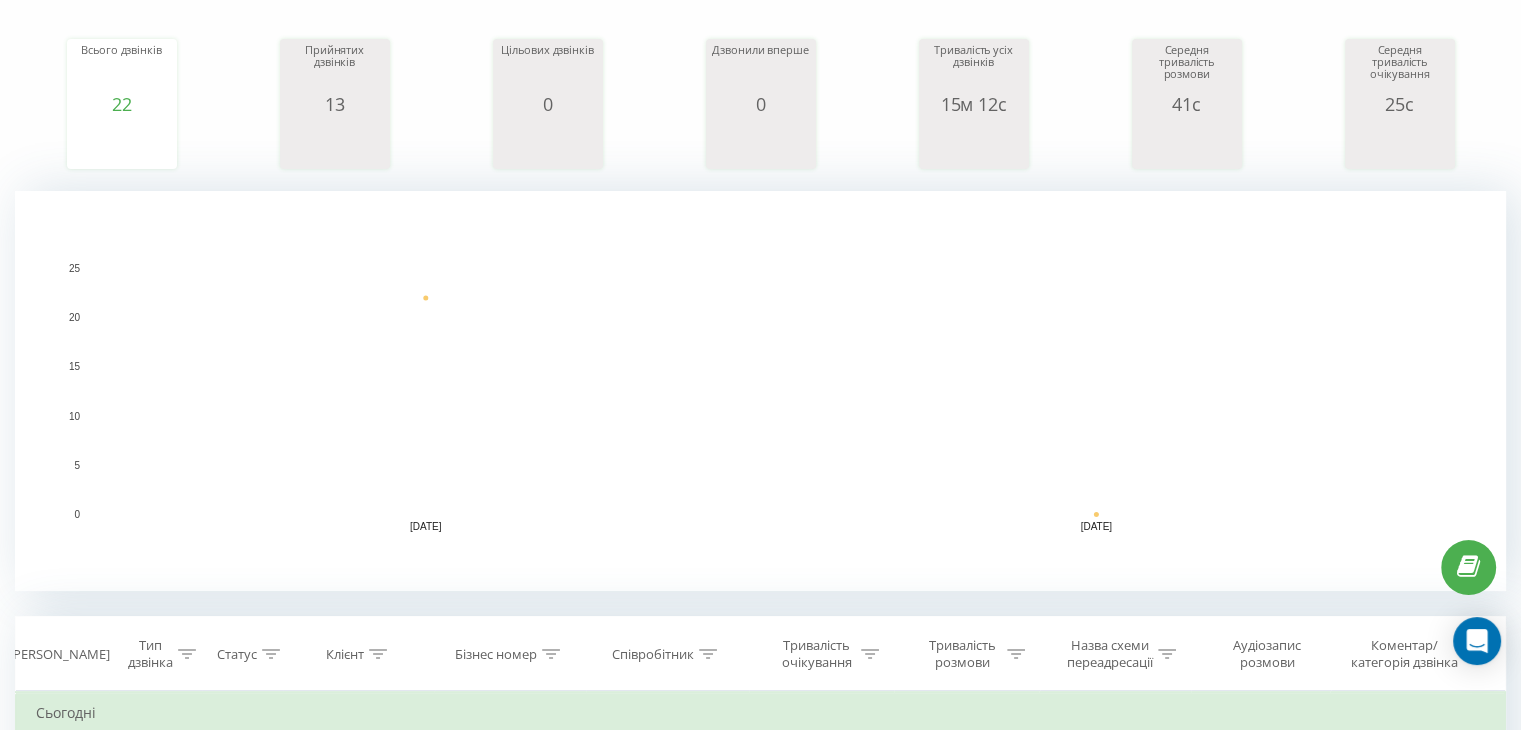 scroll, scrollTop: 0, scrollLeft: 0, axis: both 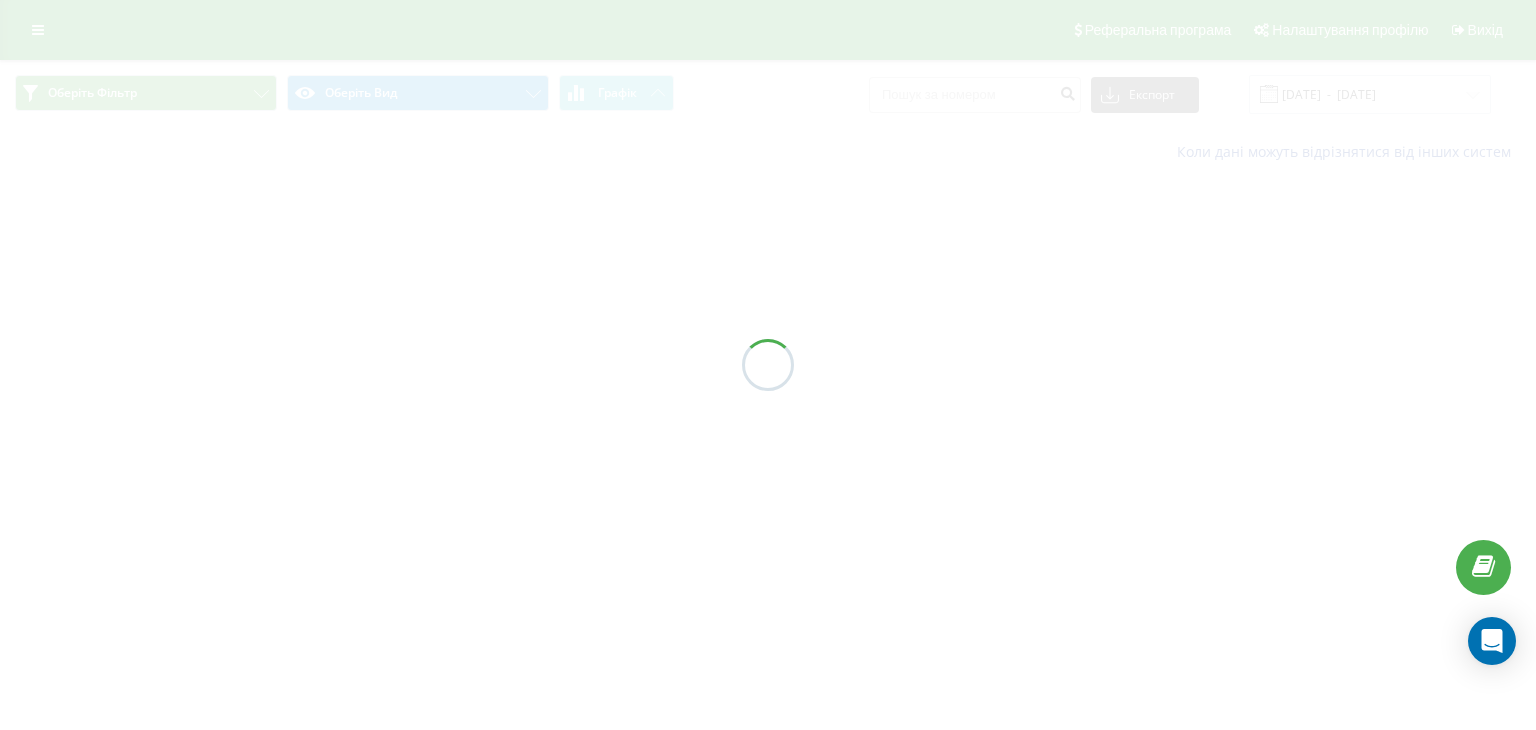 type on "[DATE]  -  [DATE]" 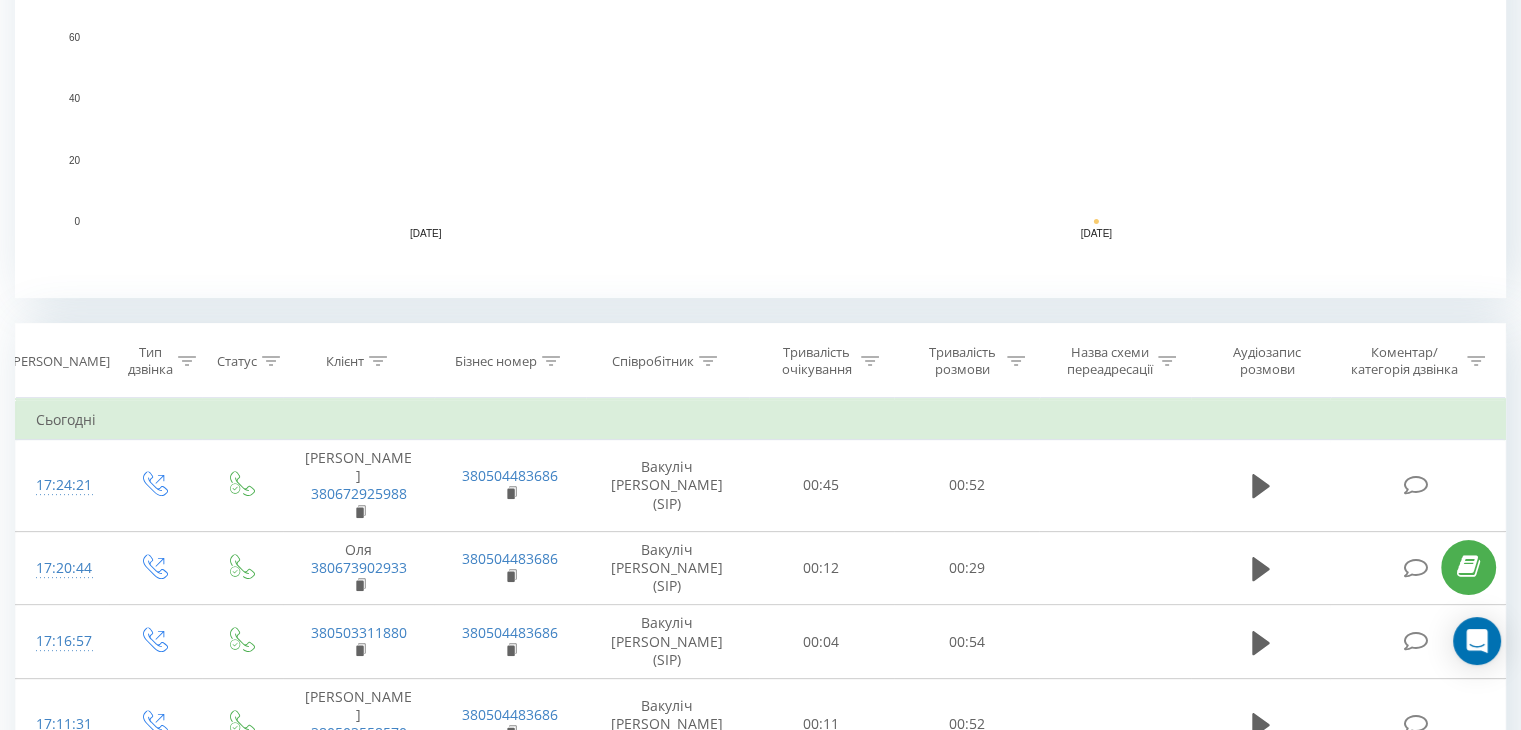 scroll, scrollTop: 0, scrollLeft: 0, axis: both 